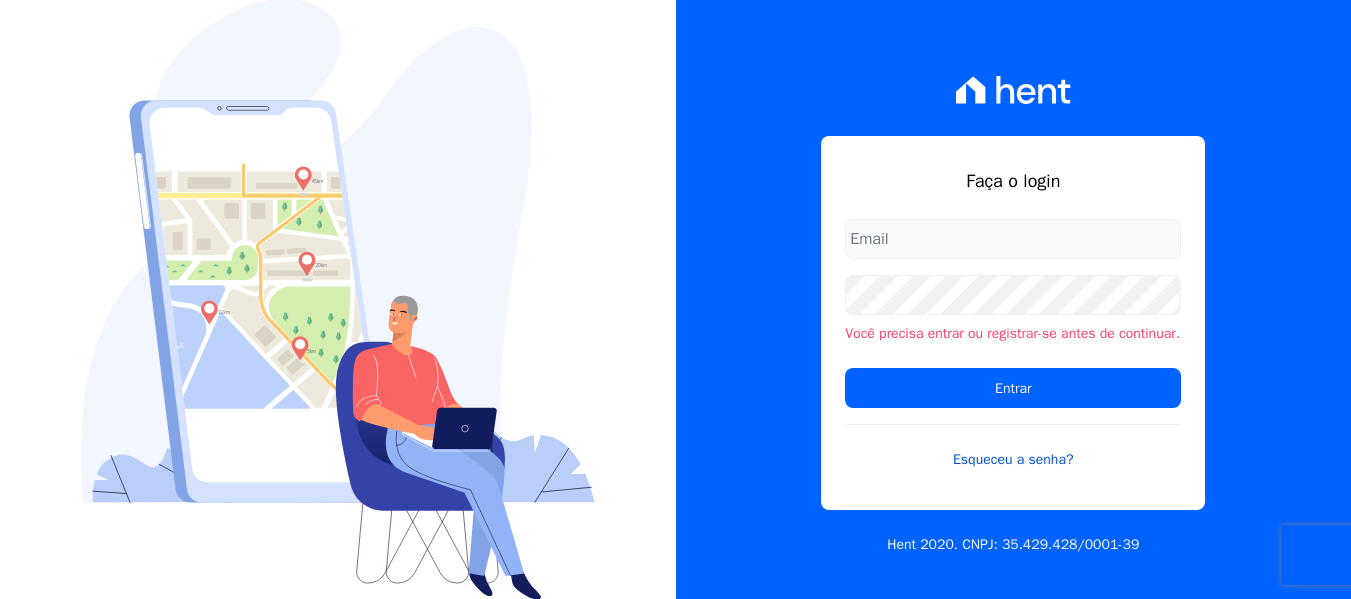scroll, scrollTop: 0, scrollLeft: 0, axis: both 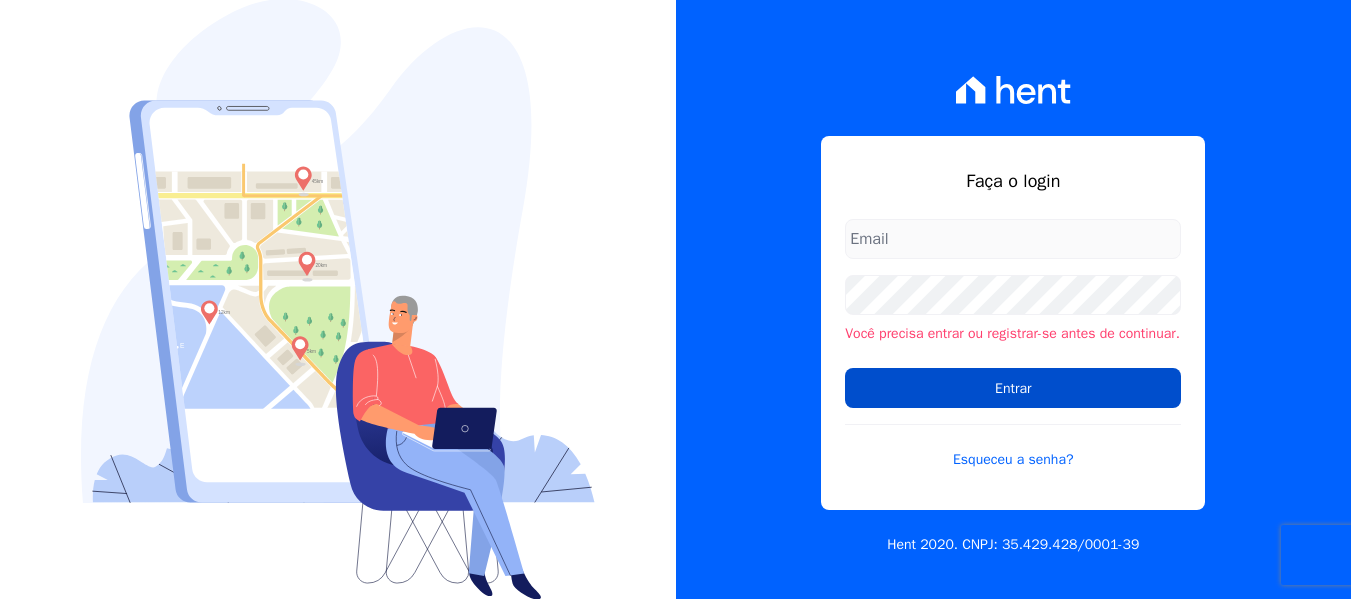 type on "[EMAIL_ADDRESS][DOMAIN_NAME]" 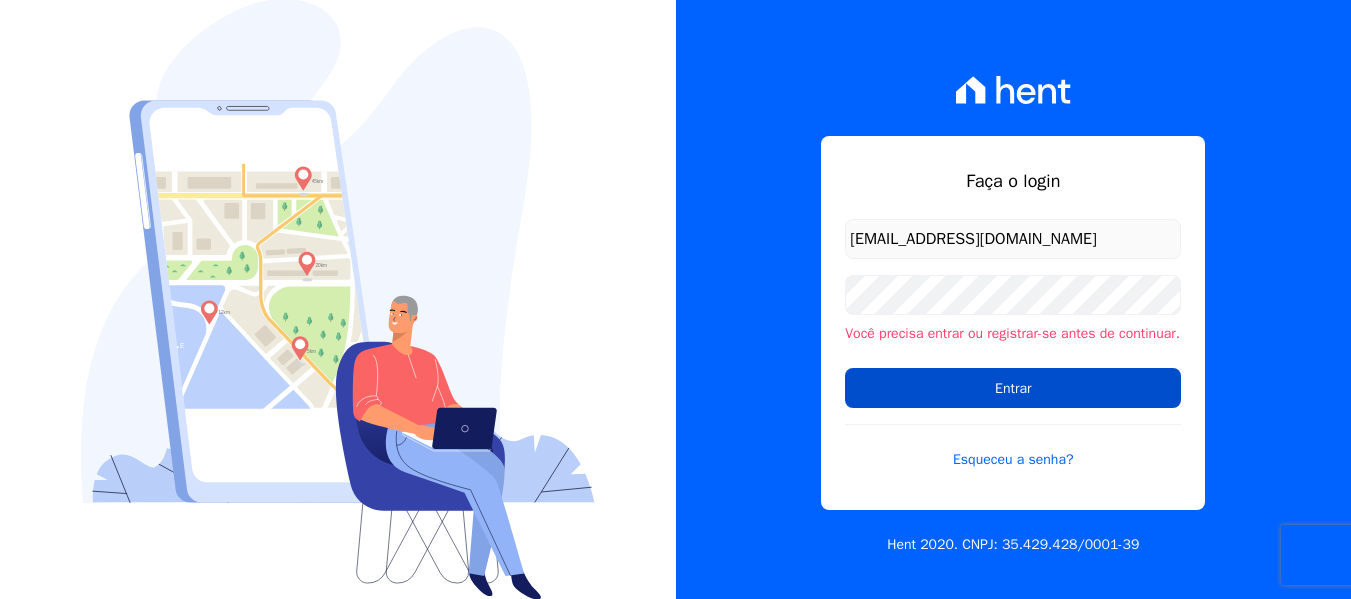 click on "Entrar" at bounding box center [1013, 388] 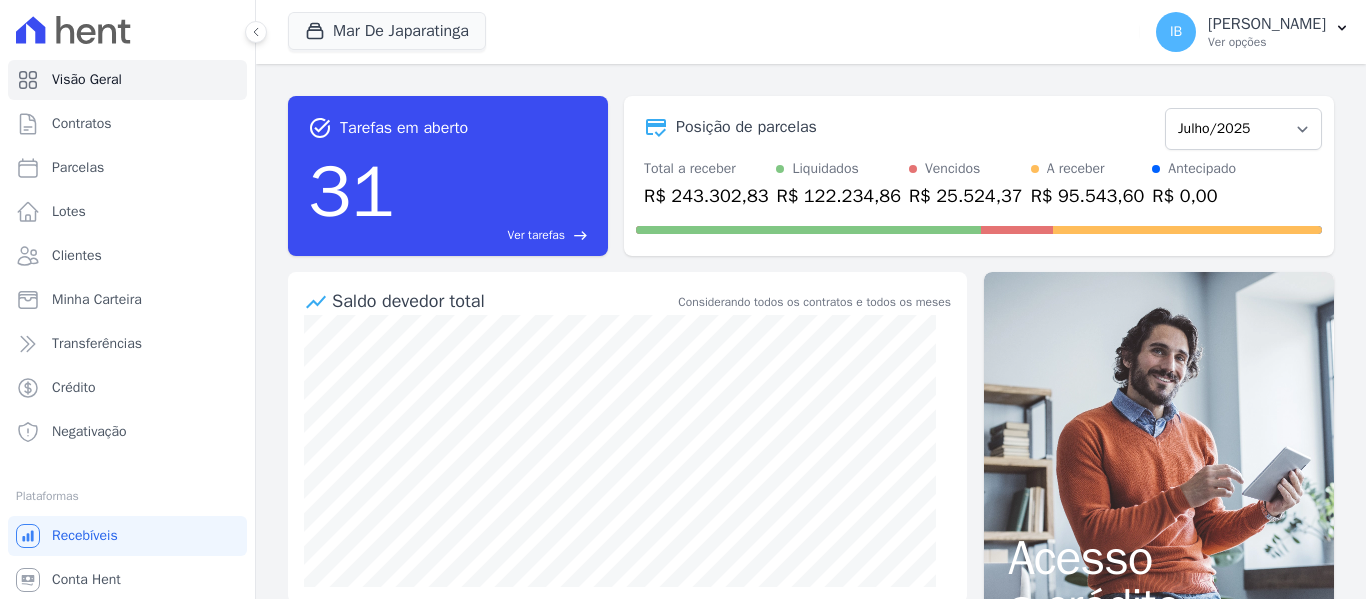 scroll, scrollTop: 0, scrollLeft: 0, axis: both 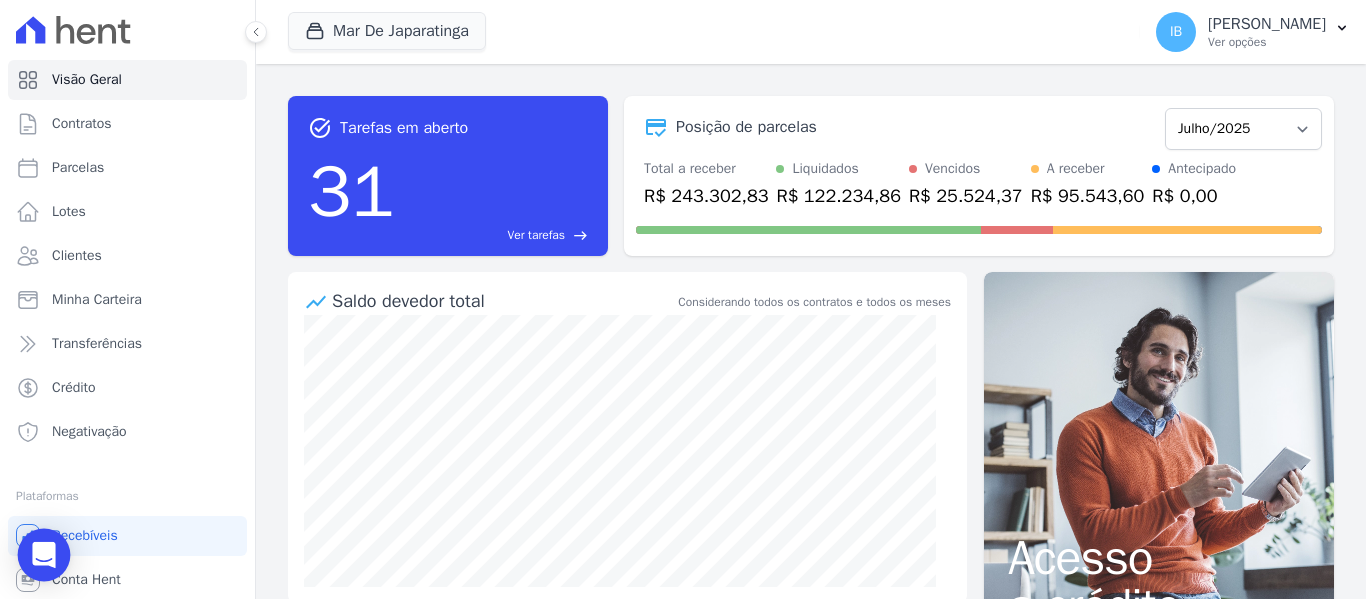 click 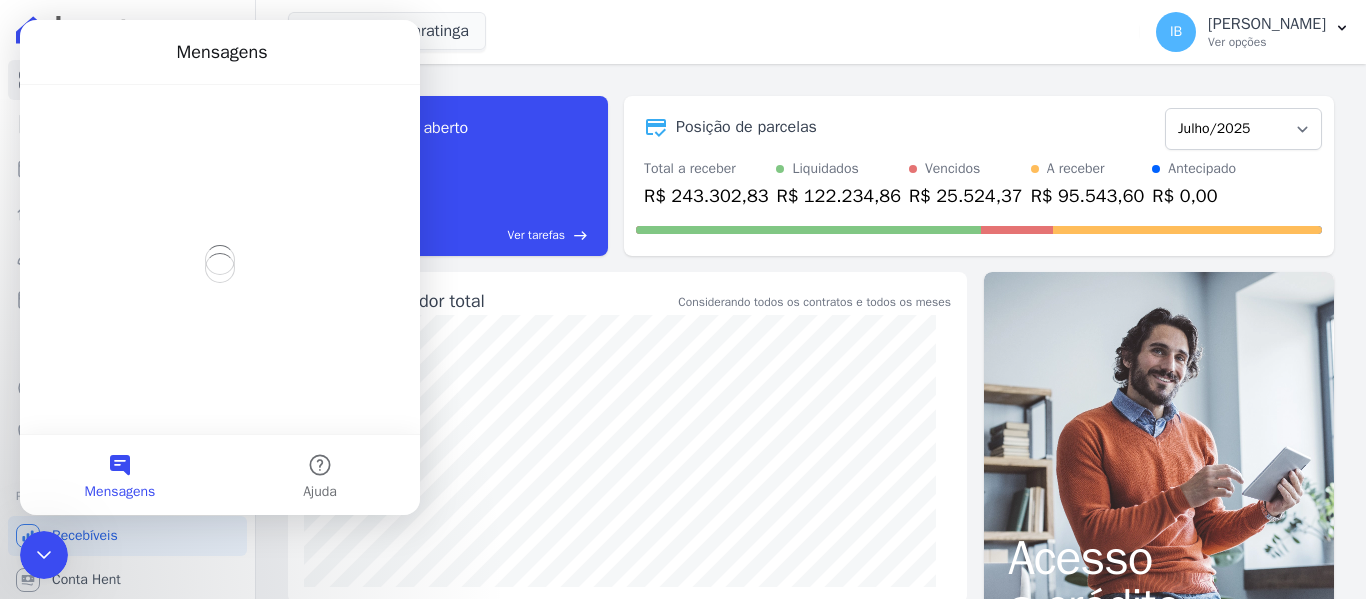 scroll, scrollTop: 0, scrollLeft: 0, axis: both 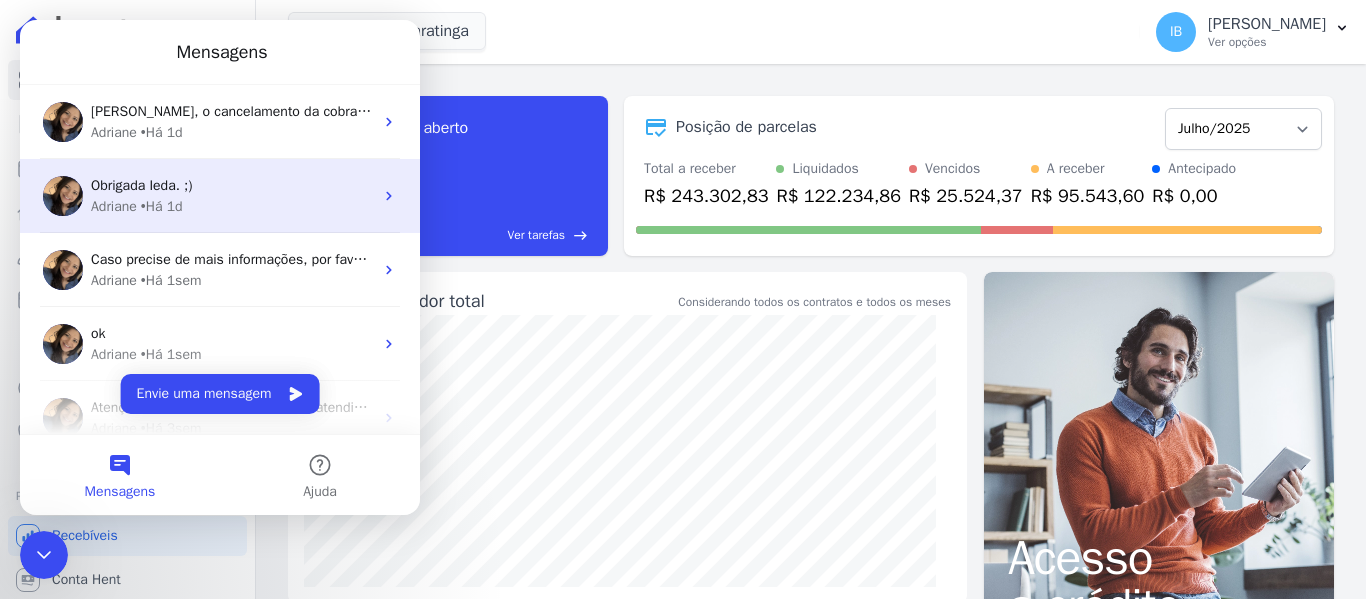 click on "Obrigada Ieda. ;)" at bounding box center [232, 185] 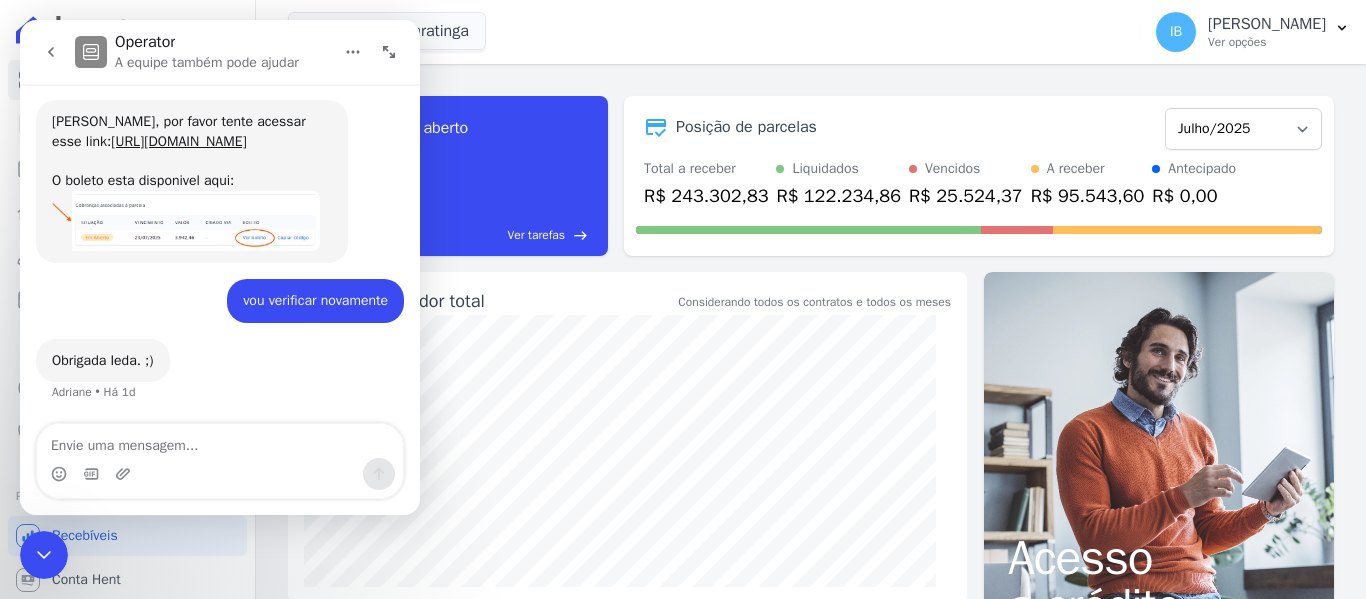 scroll, scrollTop: 671, scrollLeft: 0, axis: vertical 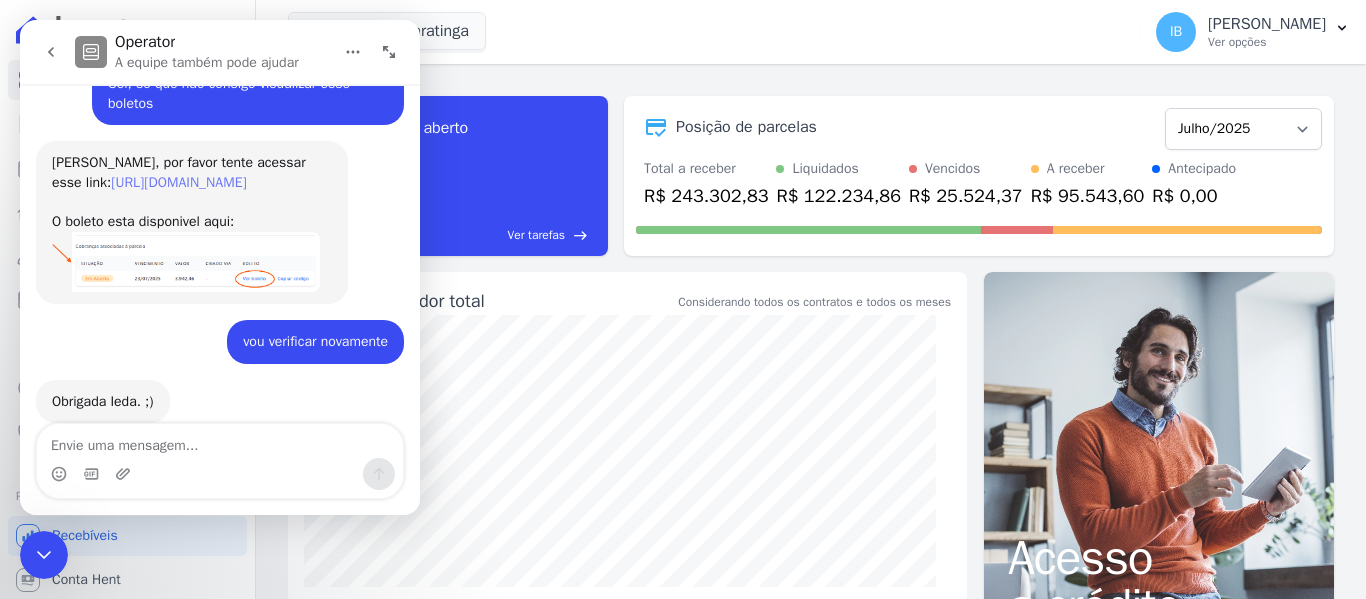 click on "[URL][DOMAIN_NAME]" at bounding box center [178, 182] 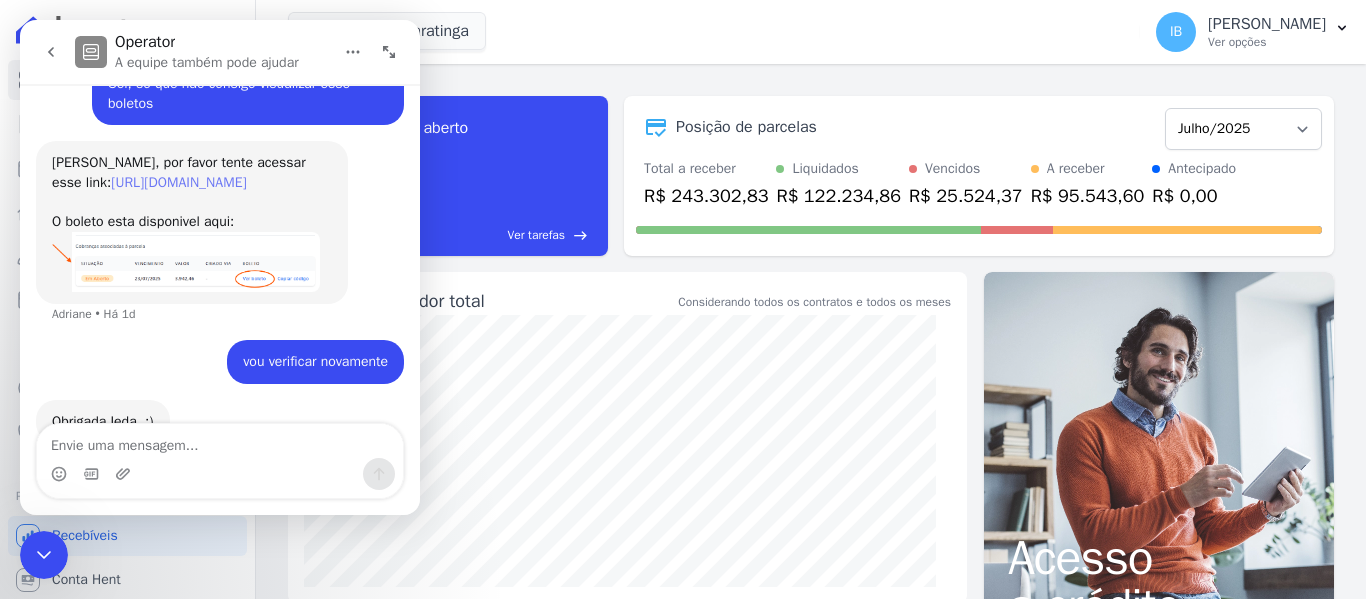 scroll, scrollTop: 791, scrollLeft: 0, axis: vertical 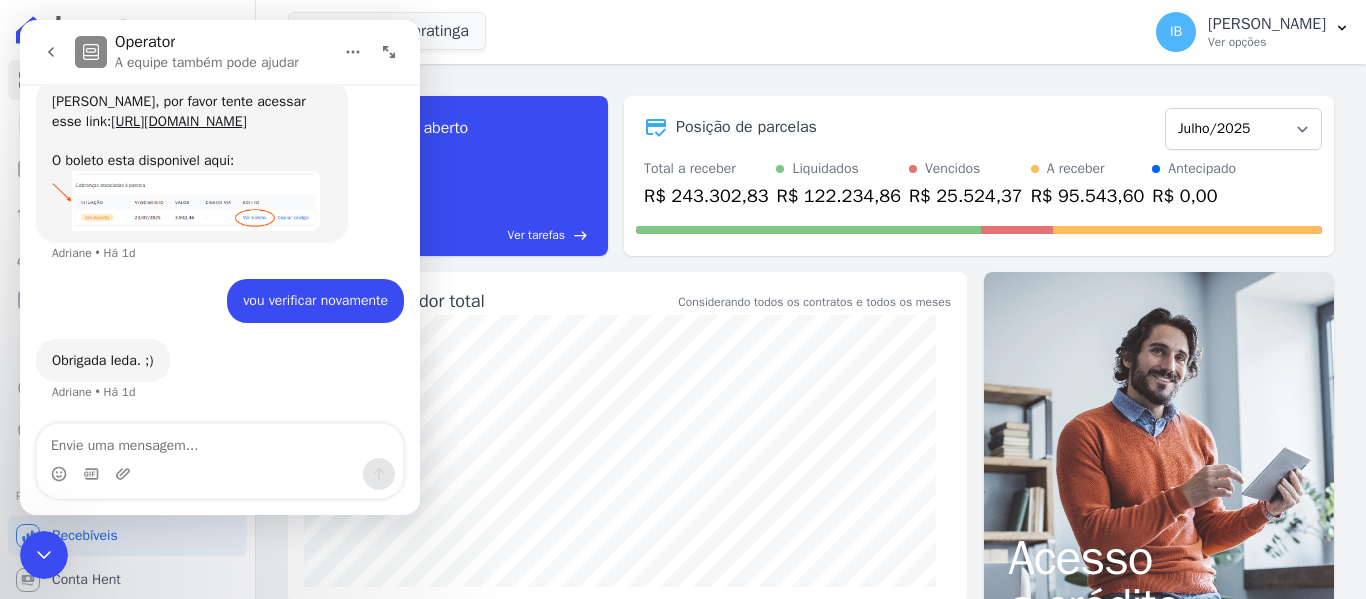 click 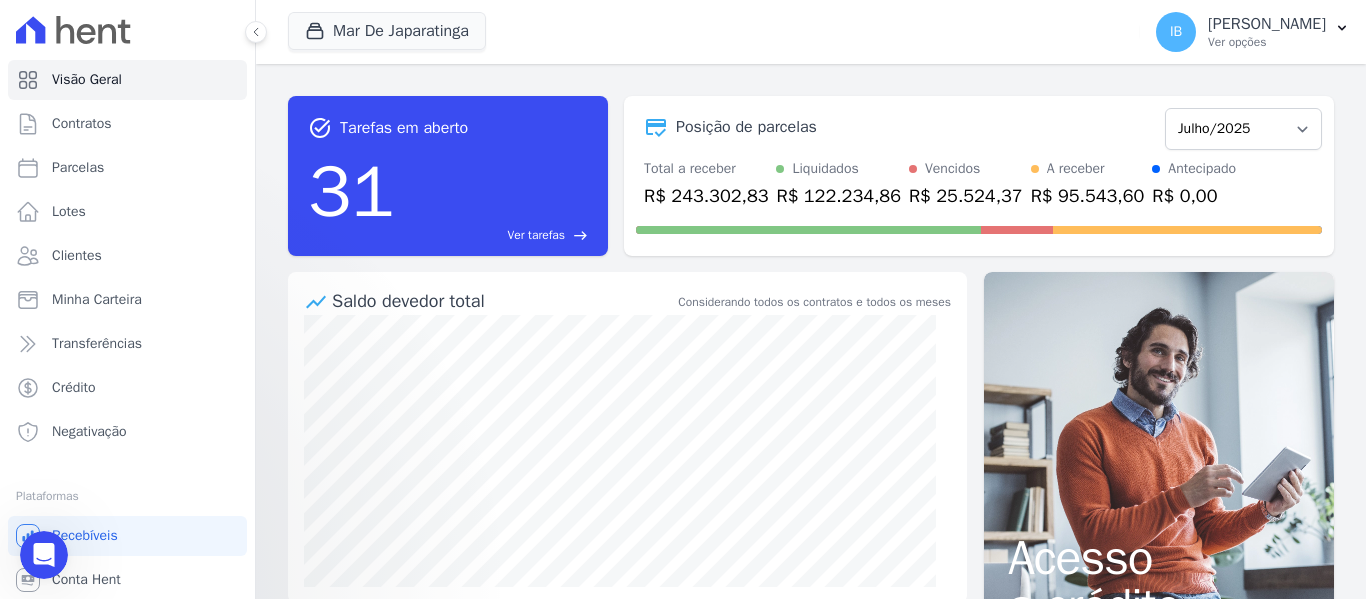 scroll, scrollTop: 0, scrollLeft: 0, axis: both 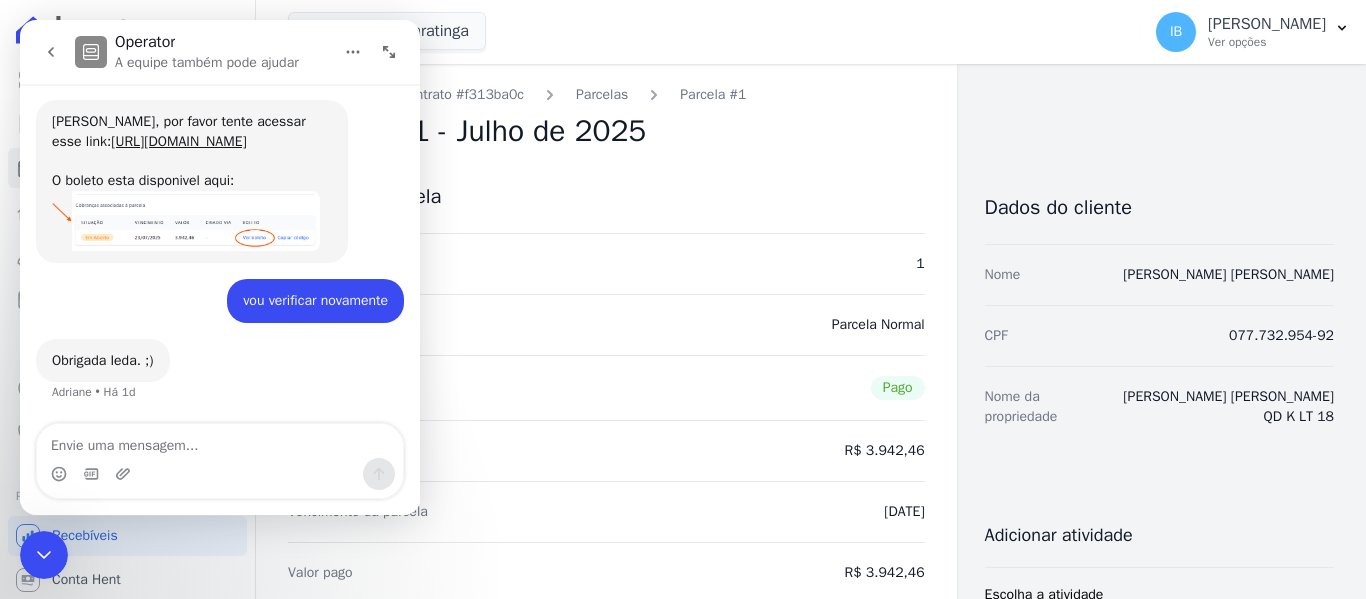 click at bounding box center (186, 221) 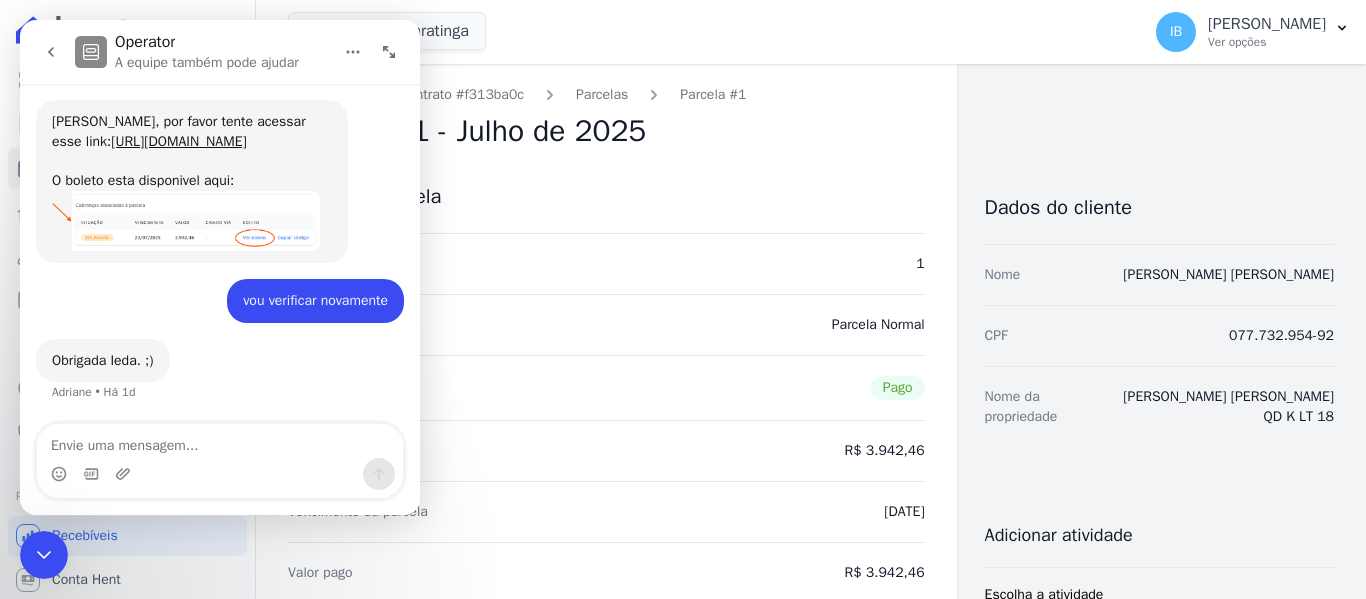 scroll, scrollTop: 0, scrollLeft: 0, axis: both 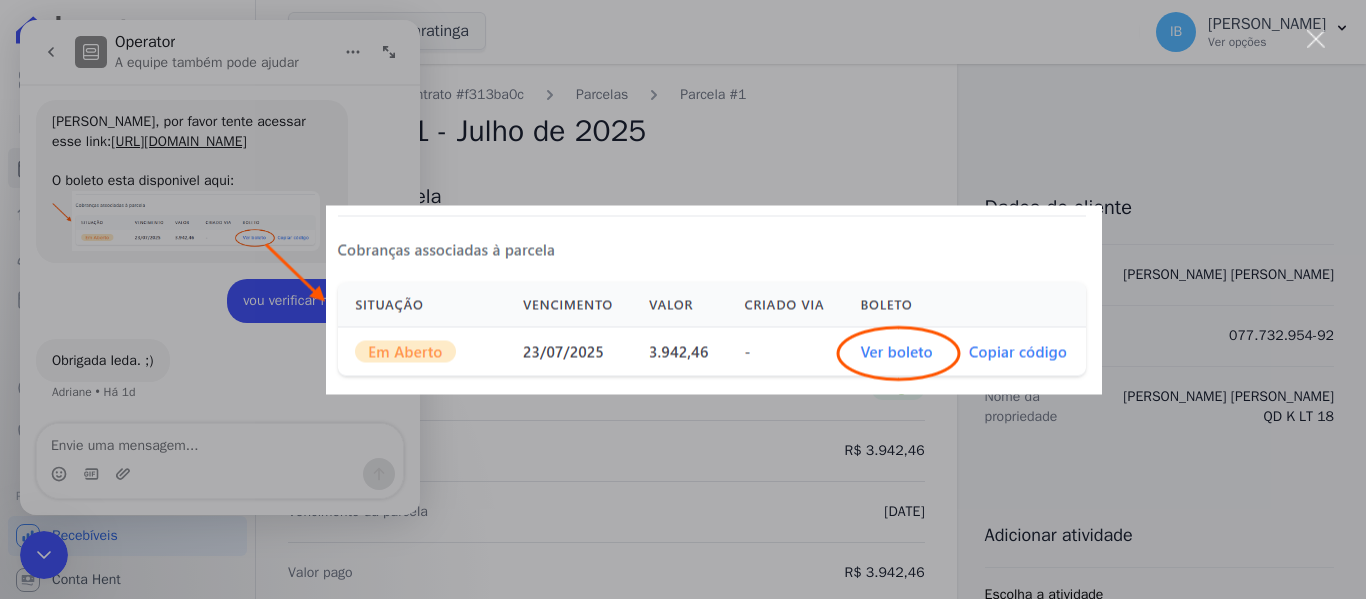 click at bounding box center [683, 299] 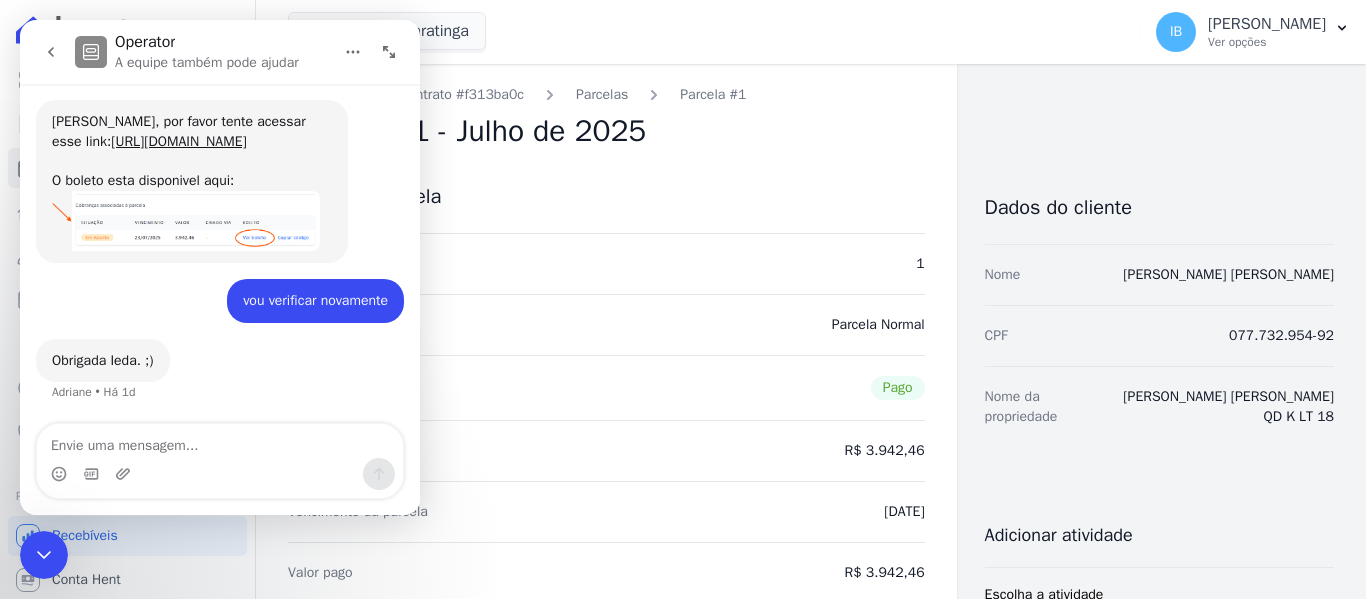 click at bounding box center [186, 221] 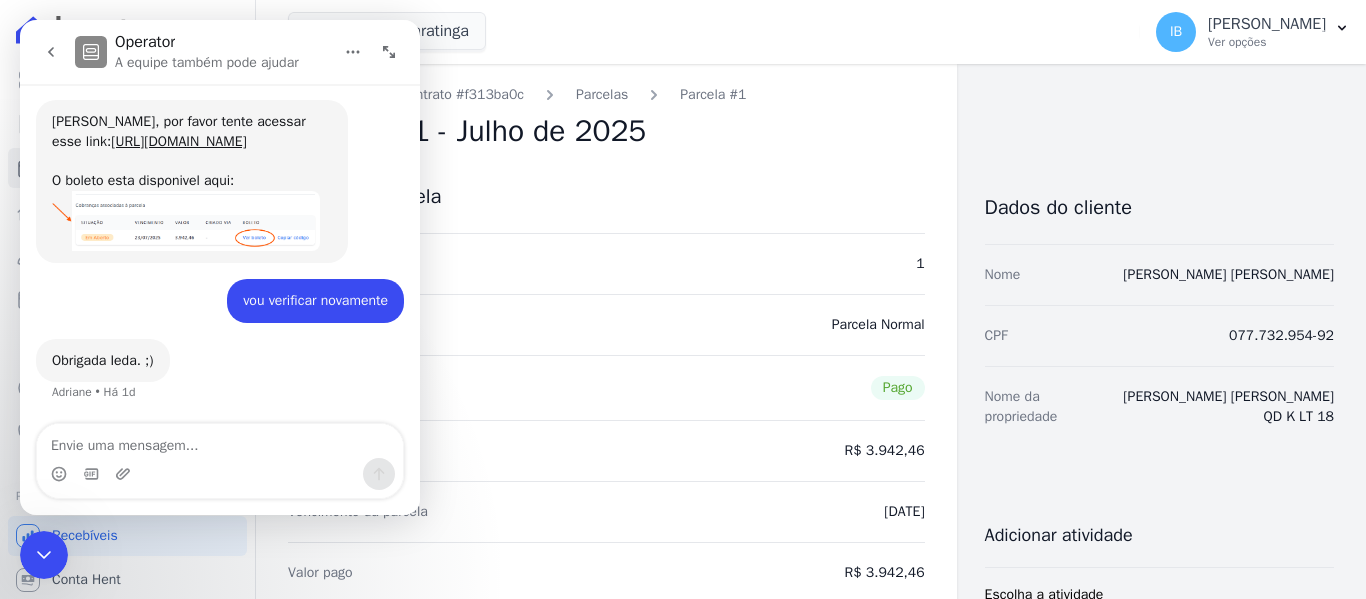 scroll, scrollTop: 0, scrollLeft: 0, axis: both 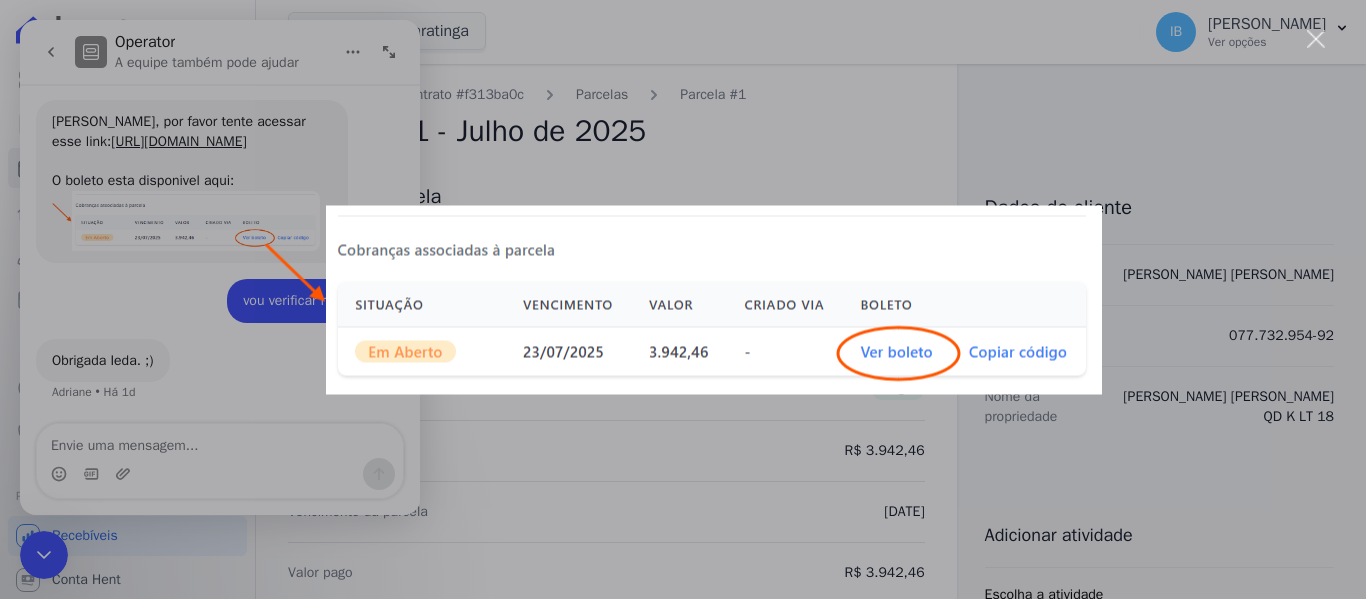 click at bounding box center (683, 299) 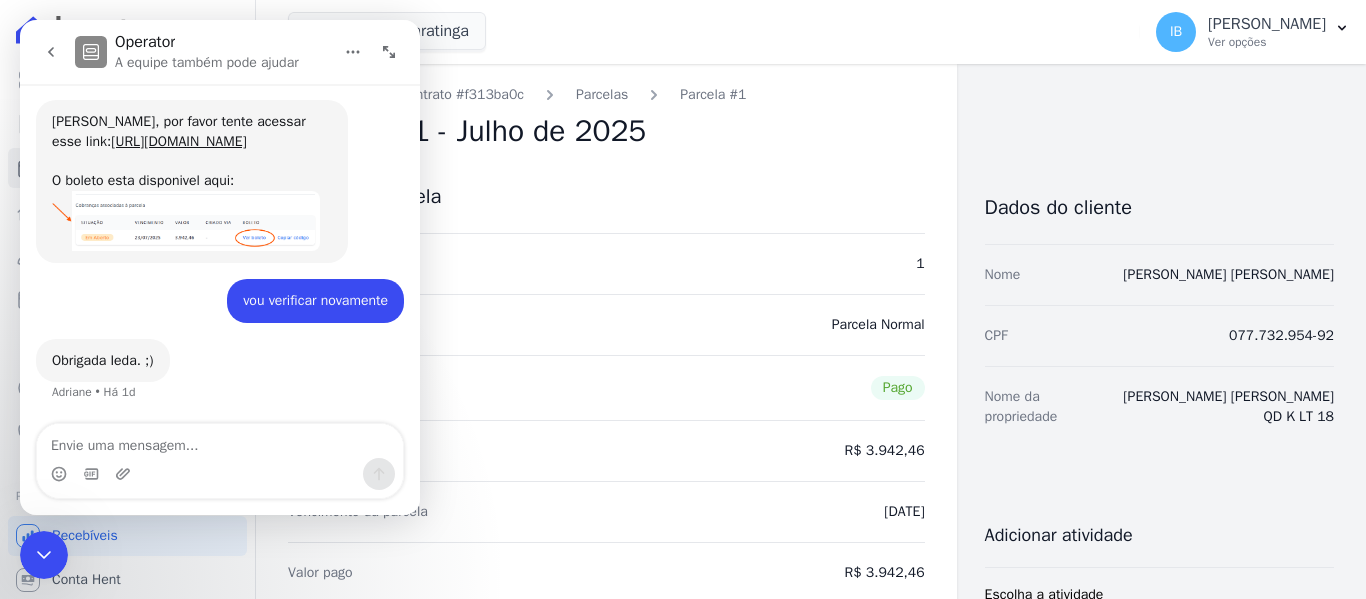 scroll, scrollTop: 471, scrollLeft: 0, axis: vertical 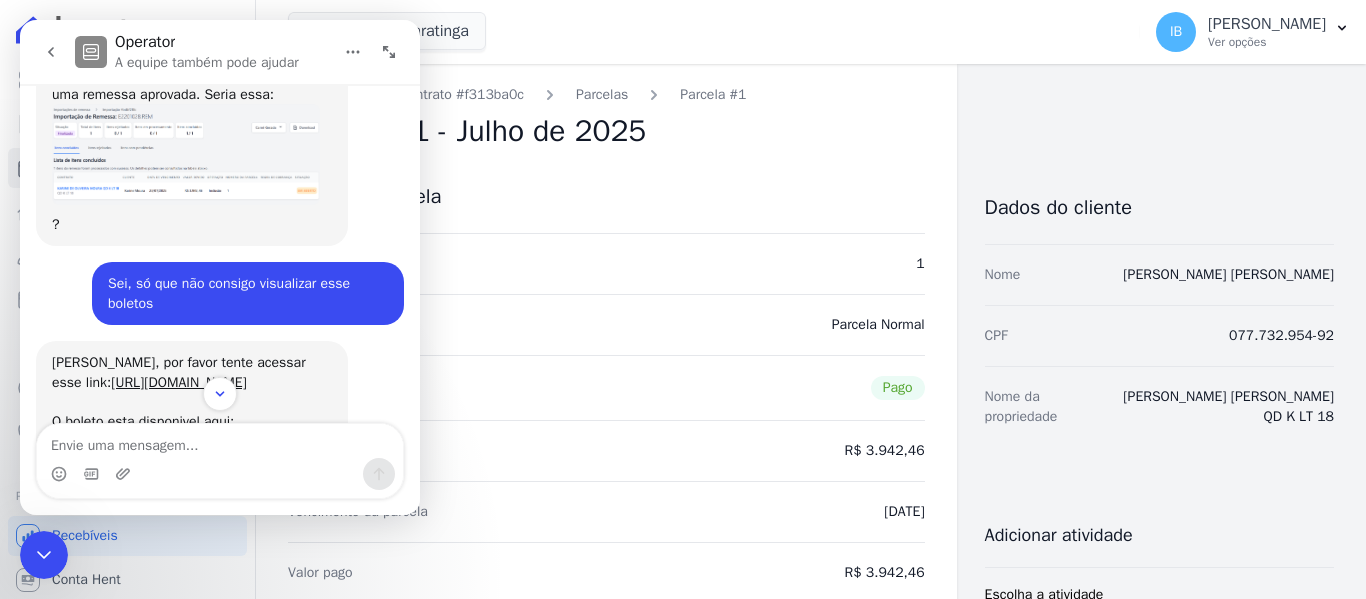 click at bounding box center (186, 154) 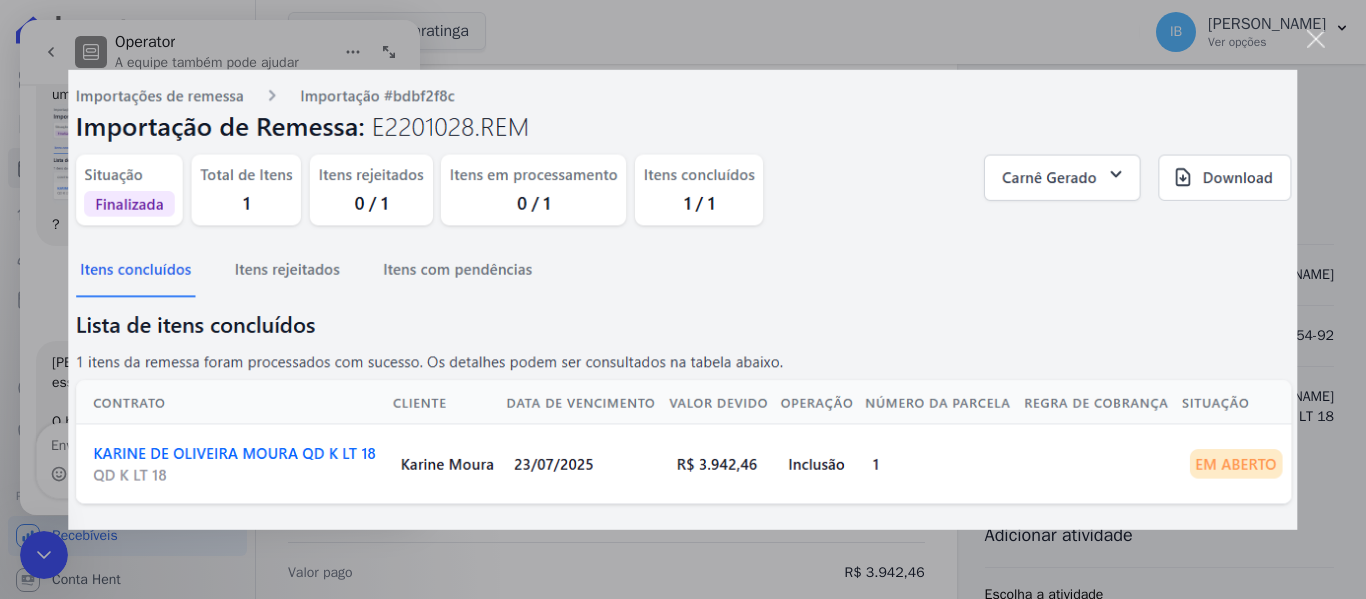 scroll, scrollTop: 0, scrollLeft: 0, axis: both 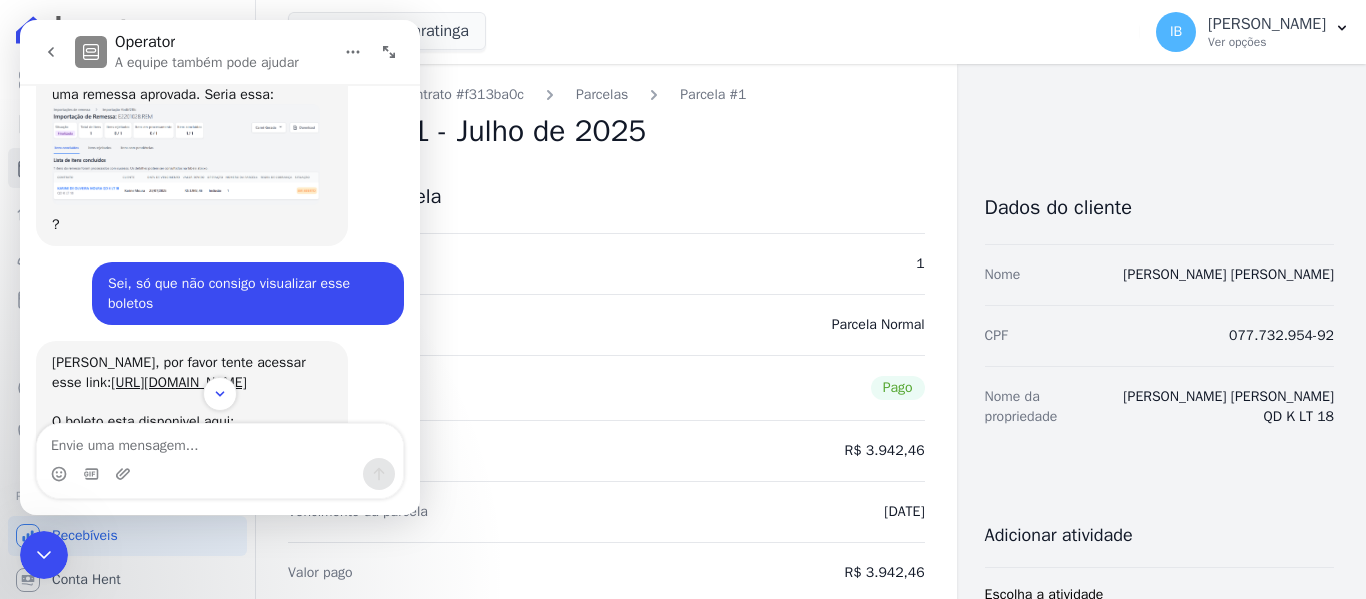 click on "Dados da parcela" at bounding box center [606, 197] 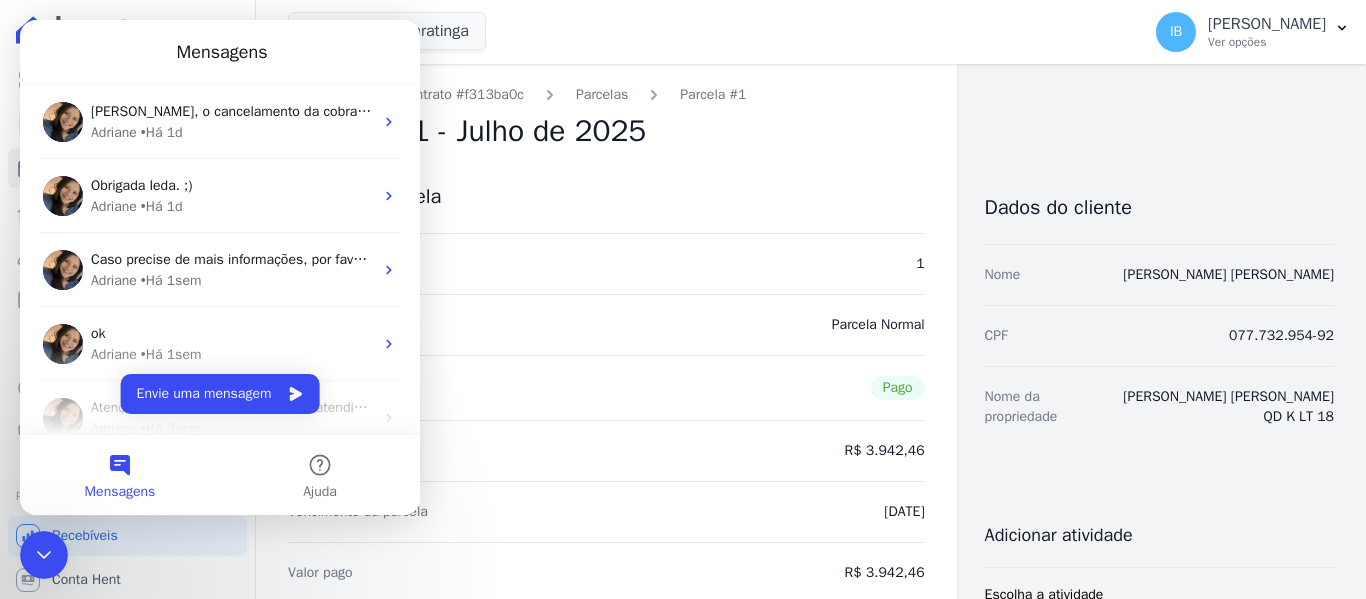 click on "Número da Parcela
1" at bounding box center [606, 263] 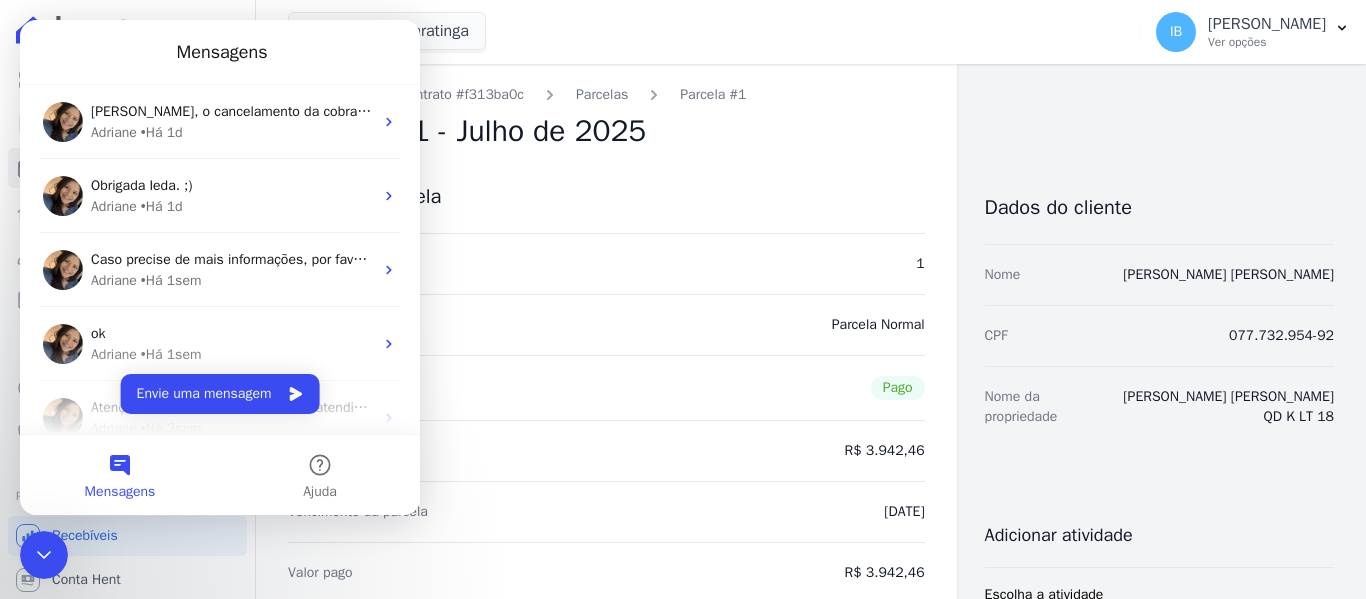 click on "Dados da parcela" at bounding box center (606, 197) 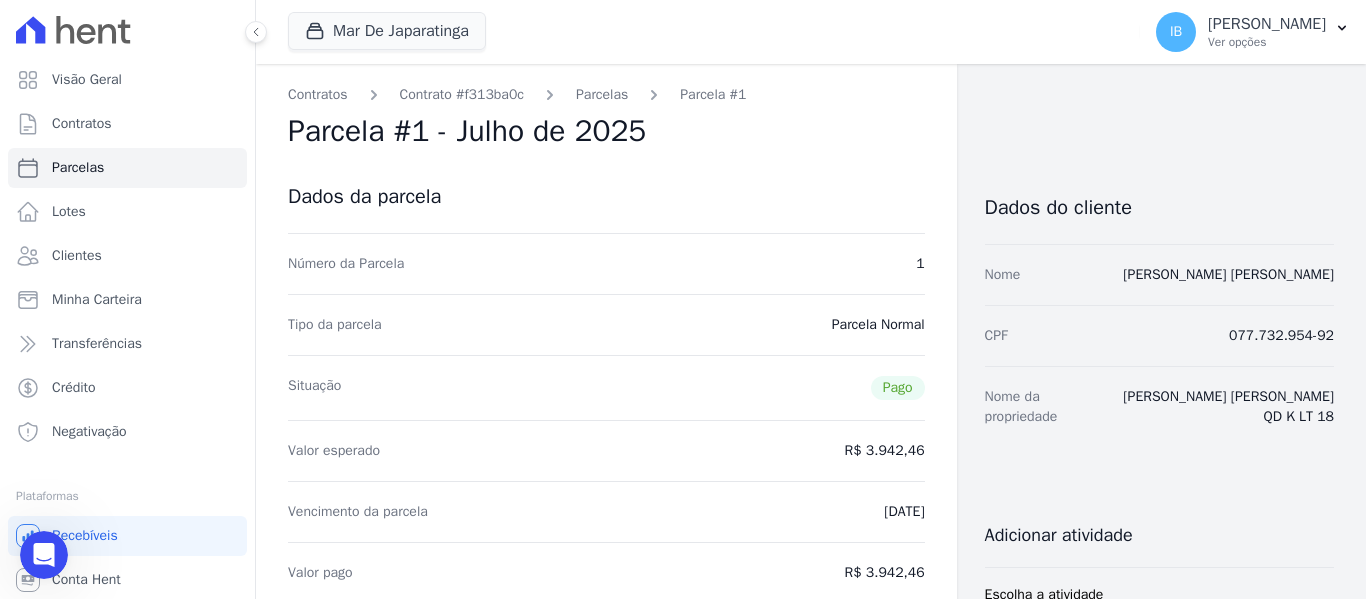 scroll, scrollTop: 0, scrollLeft: 0, axis: both 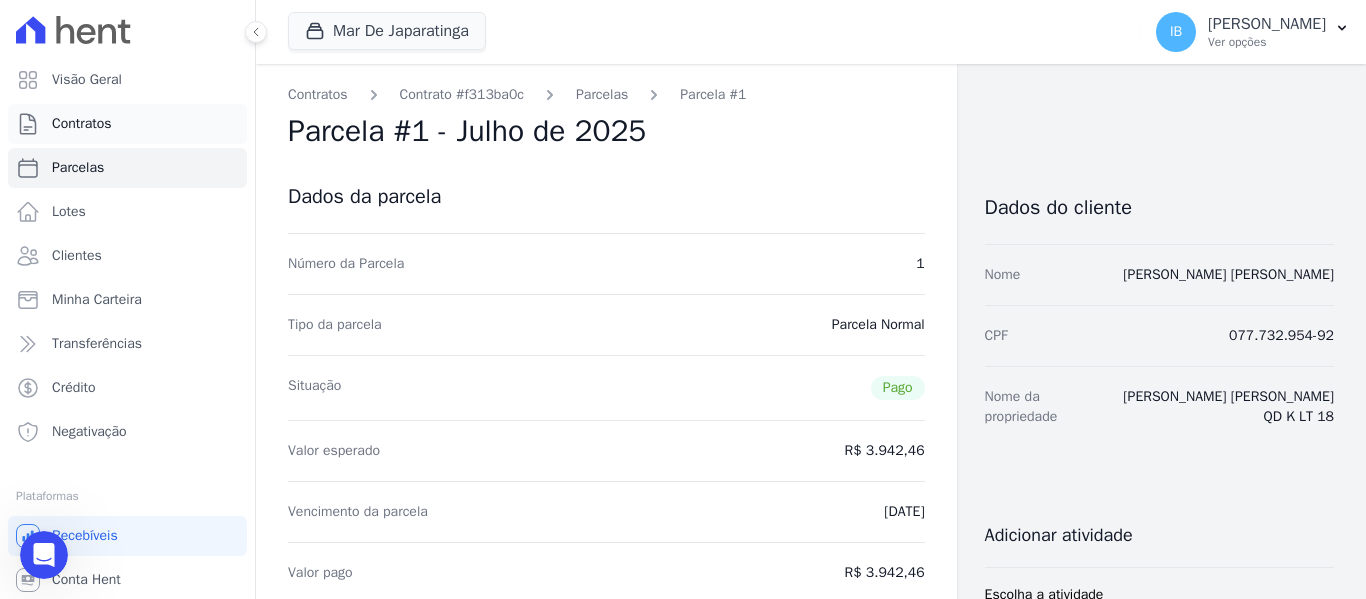 click on "Contratos" at bounding box center [82, 124] 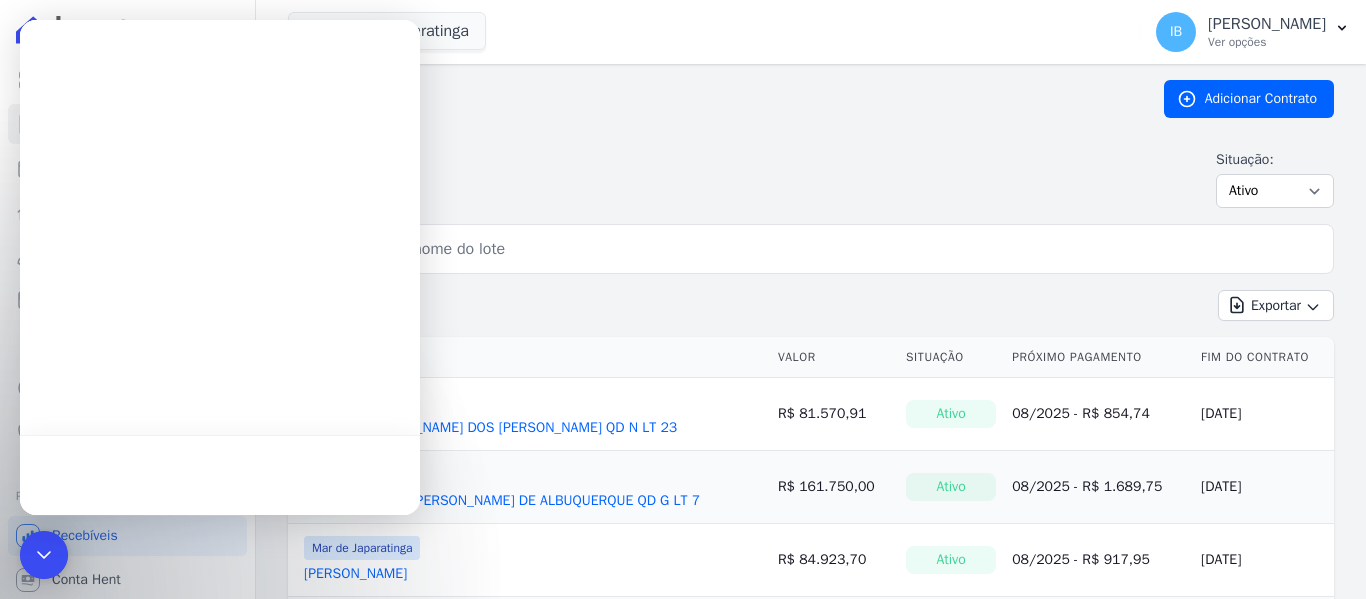 scroll, scrollTop: 0, scrollLeft: 0, axis: both 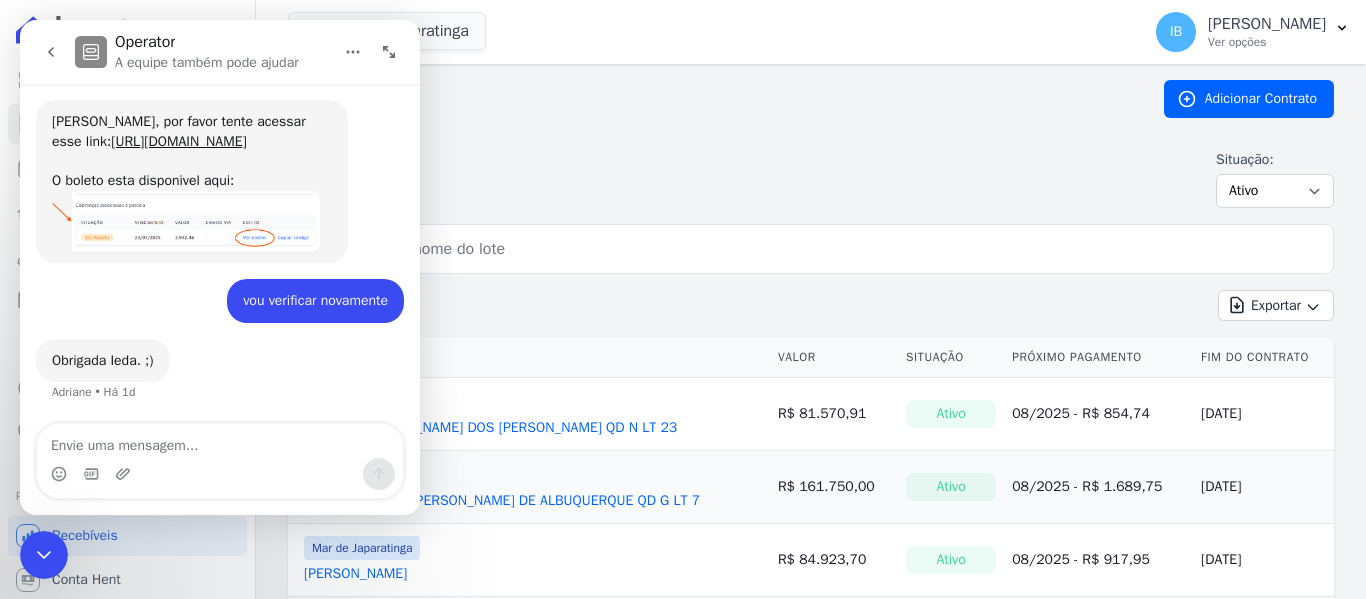 click 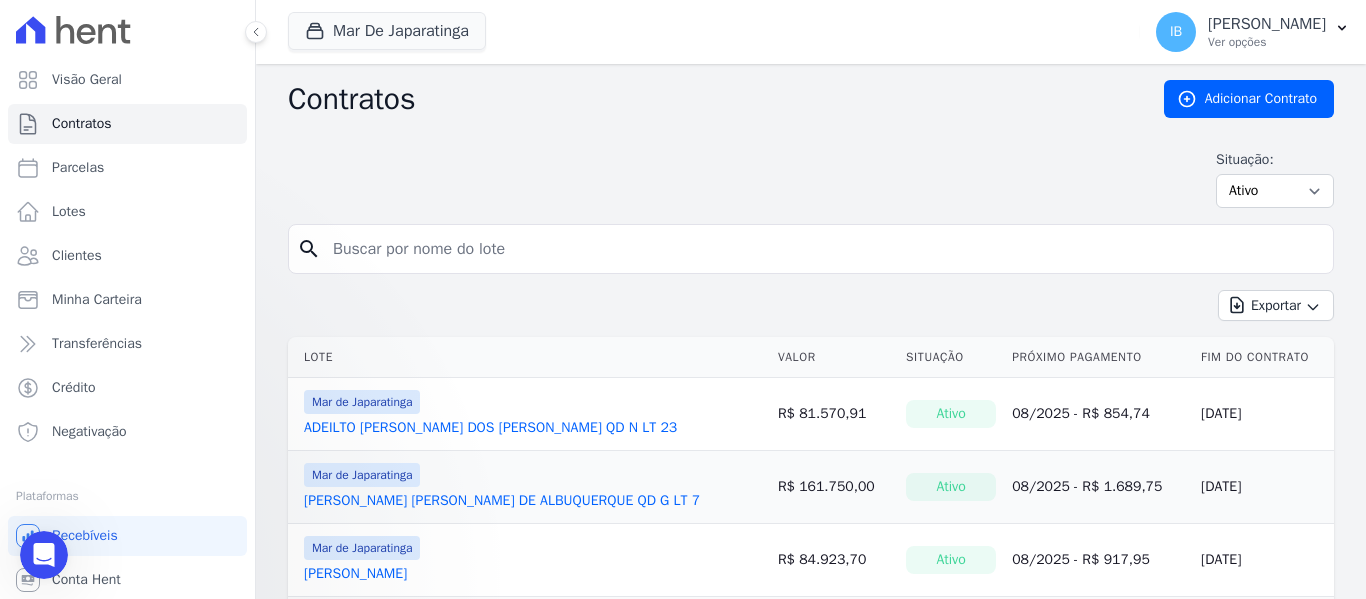 scroll, scrollTop: 0, scrollLeft: 0, axis: both 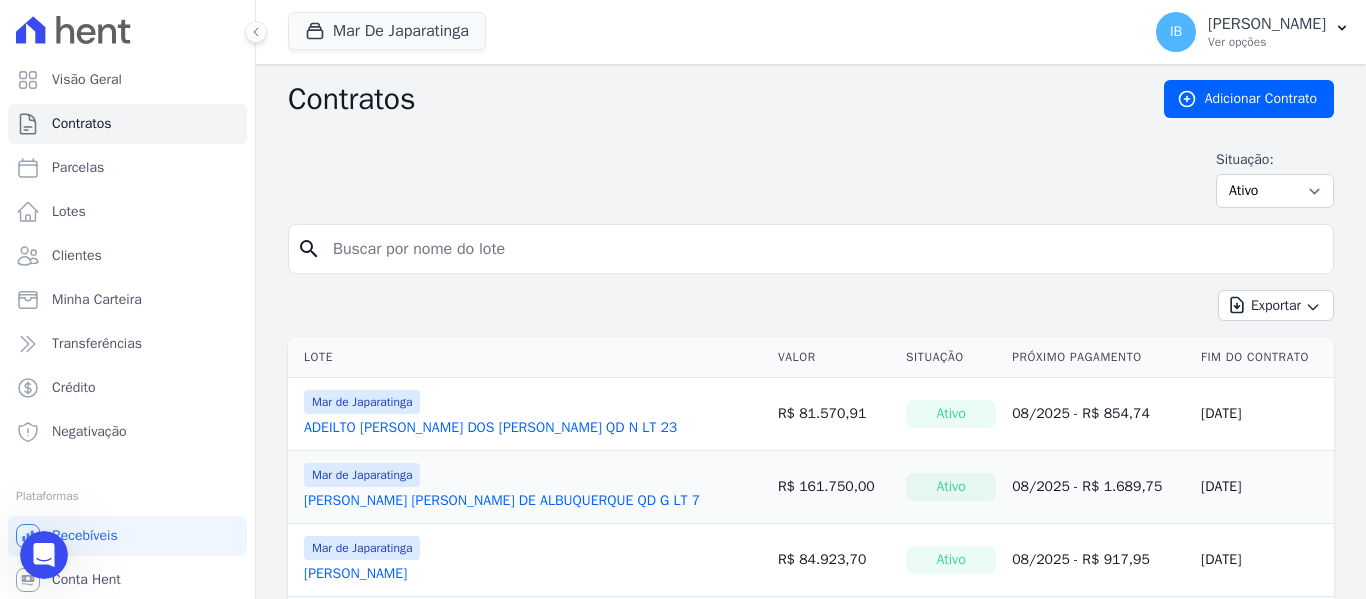 click at bounding box center [823, 249] 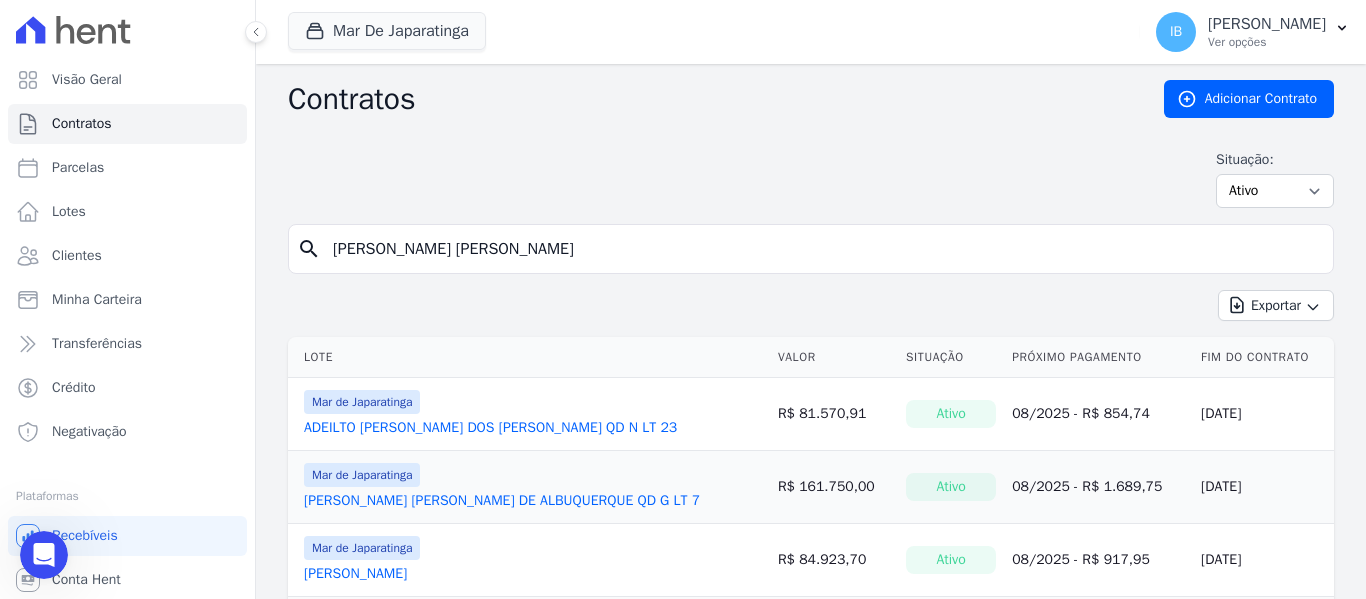 type on "[PERSON_NAME] [PERSON_NAME]" 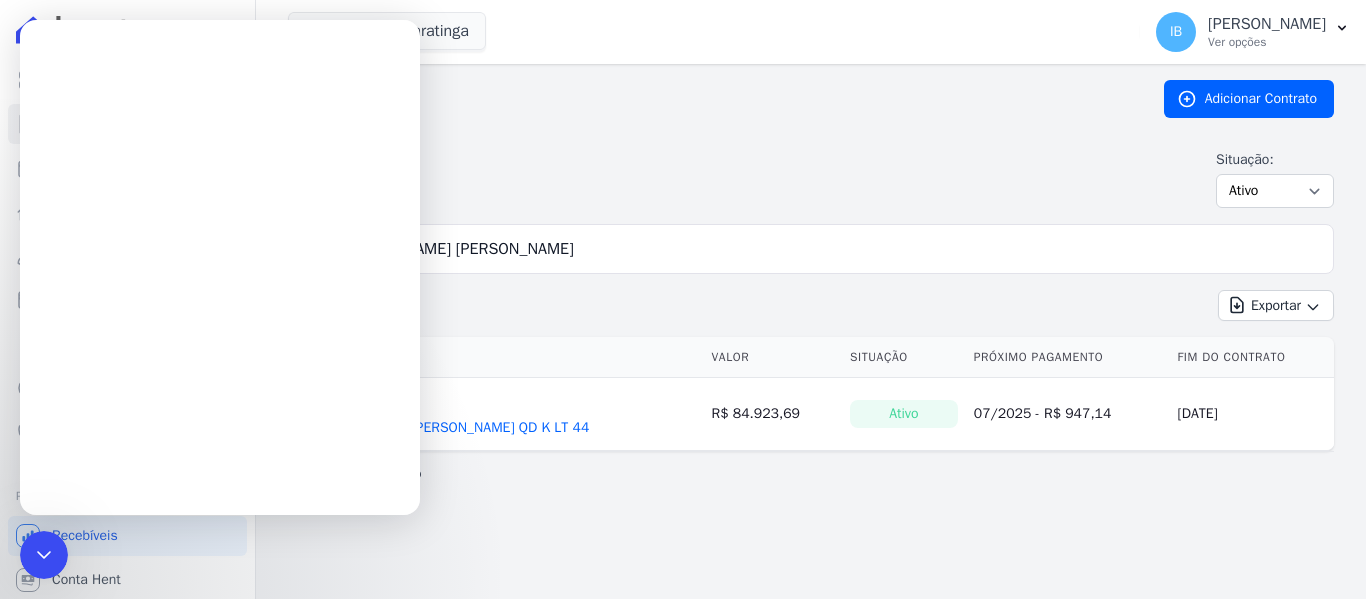 scroll, scrollTop: 0, scrollLeft: 0, axis: both 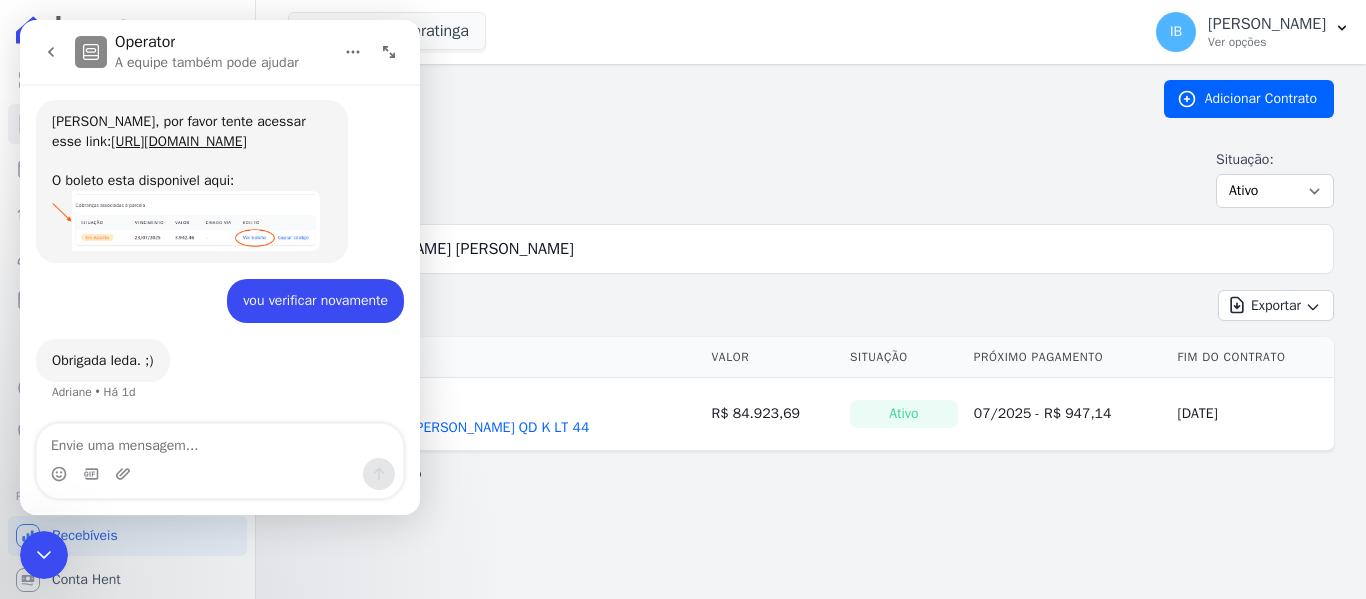 click 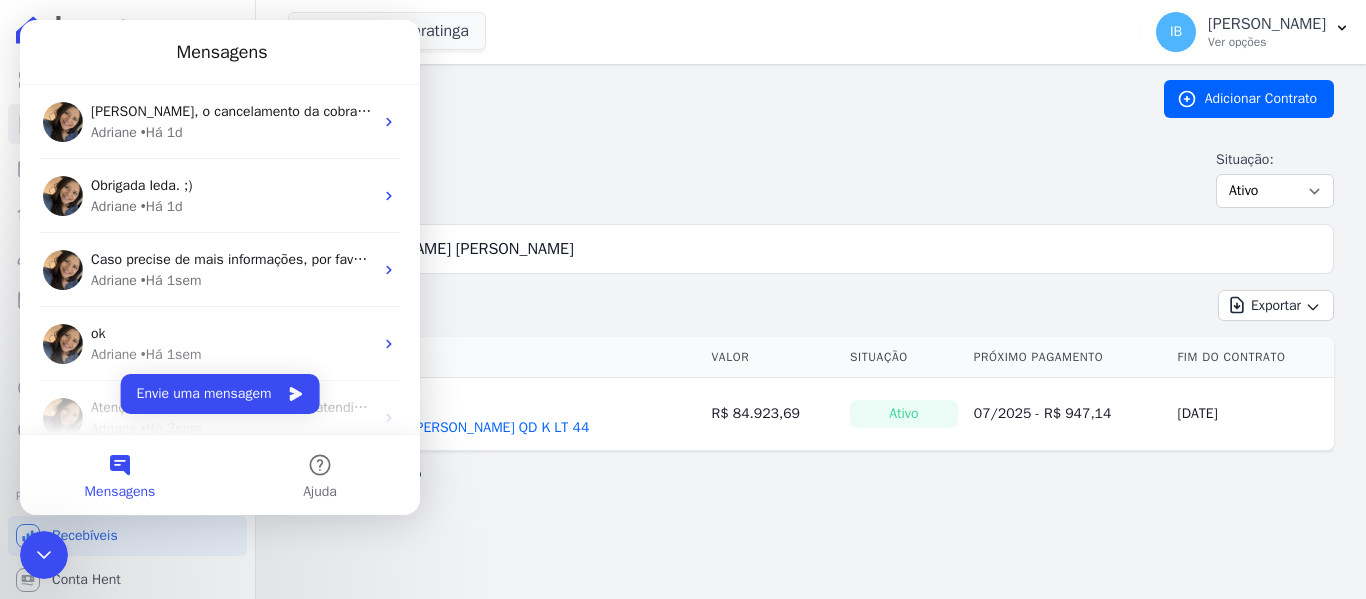 click 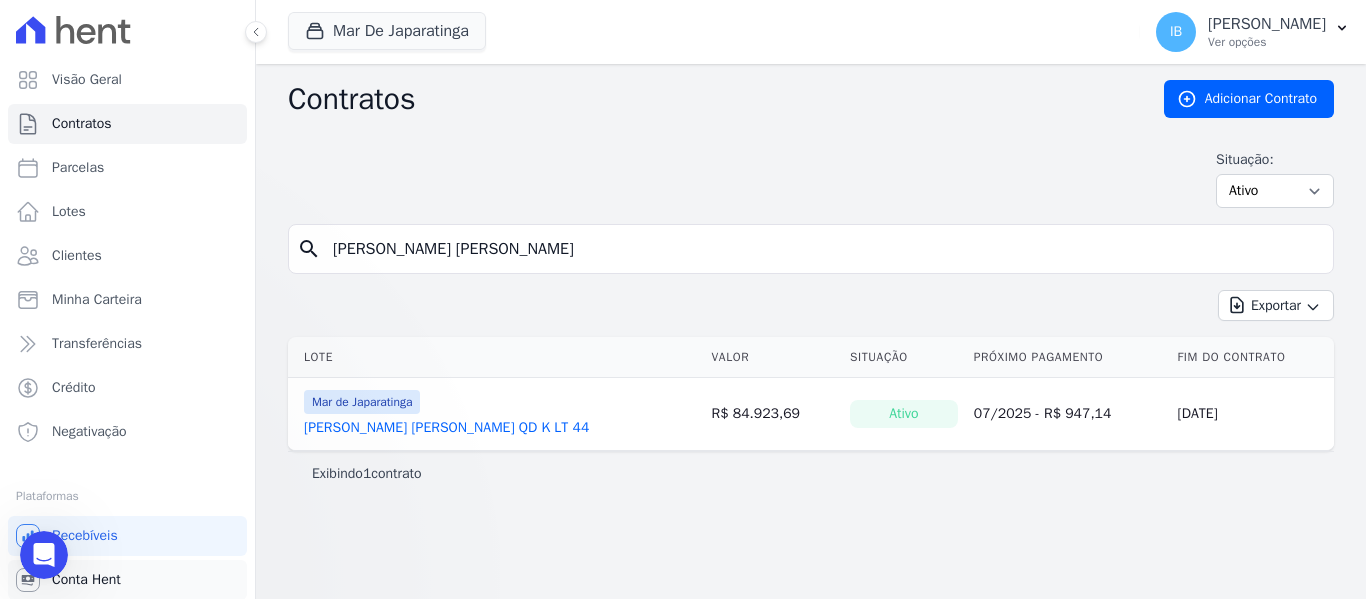 scroll, scrollTop: 0, scrollLeft: 0, axis: both 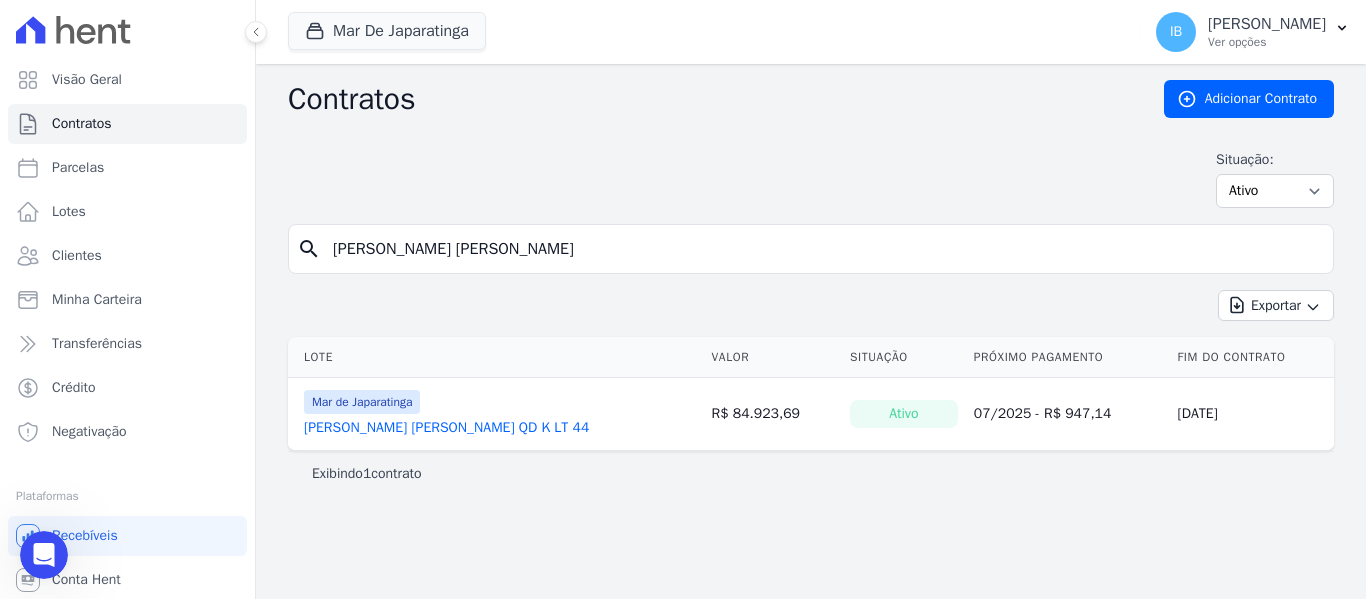 click on "[PERSON_NAME] [PERSON_NAME] QD K LT 44" at bounding box center [446, 428] 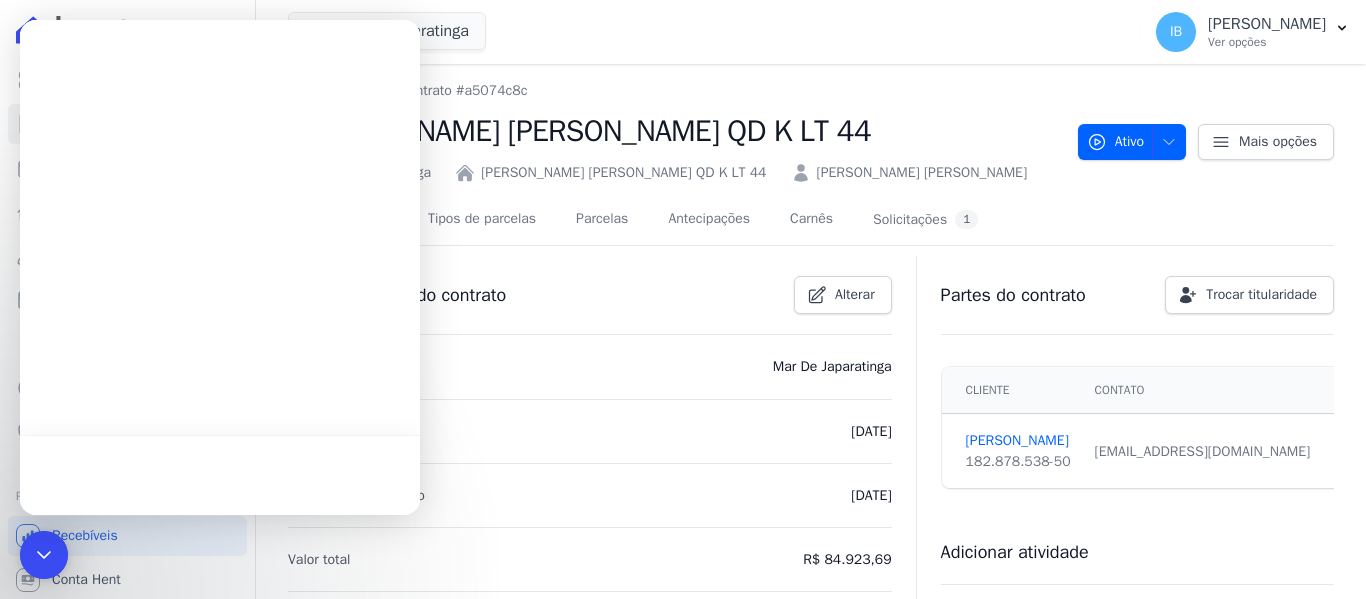 scroll, scrollTop: 0, scrollLeft: 0, axis: both 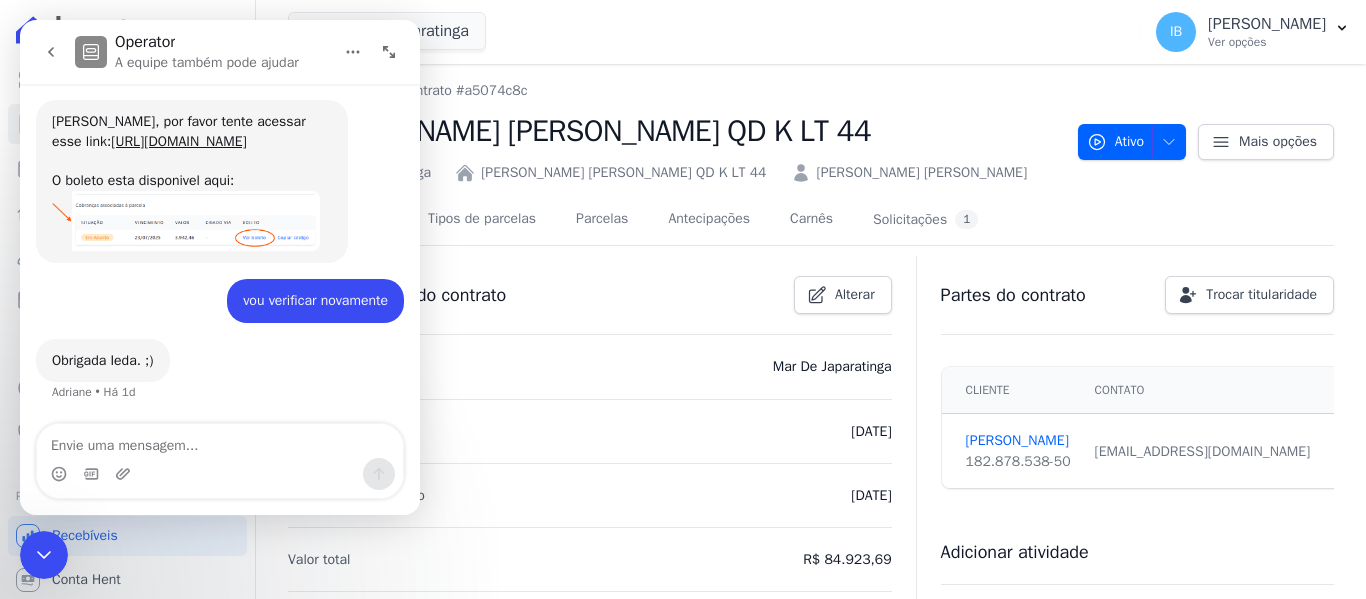 click 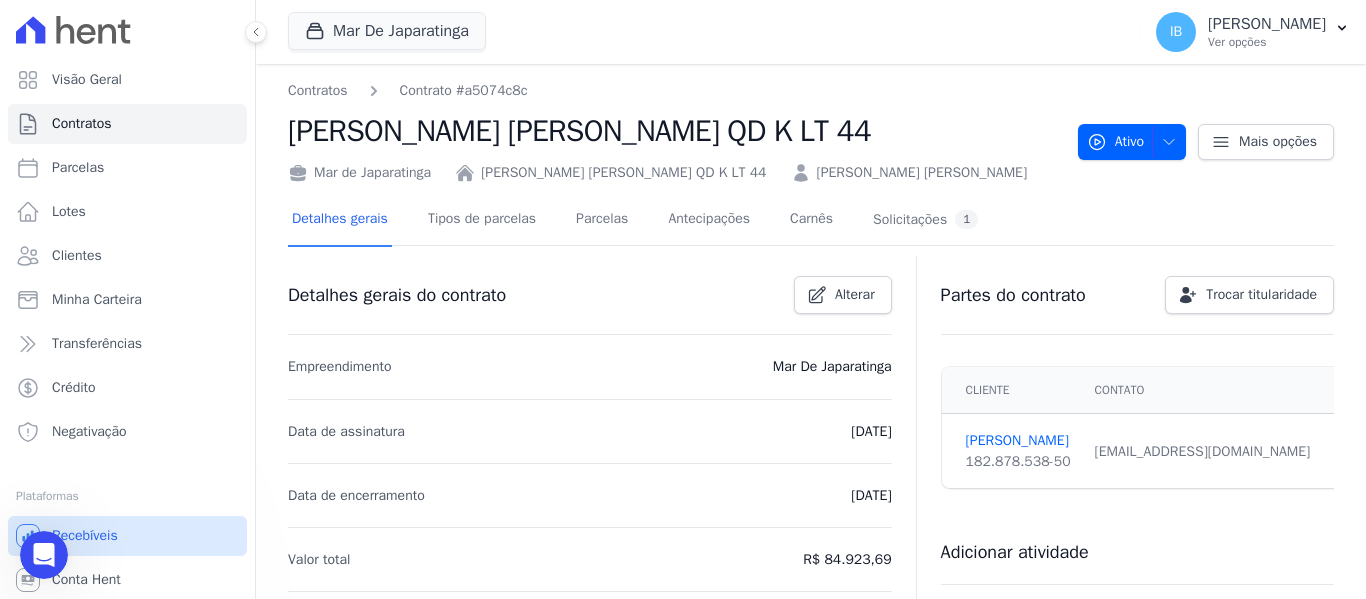 scroll, scrollTop: 0, scrollLeft: 0, axis: both 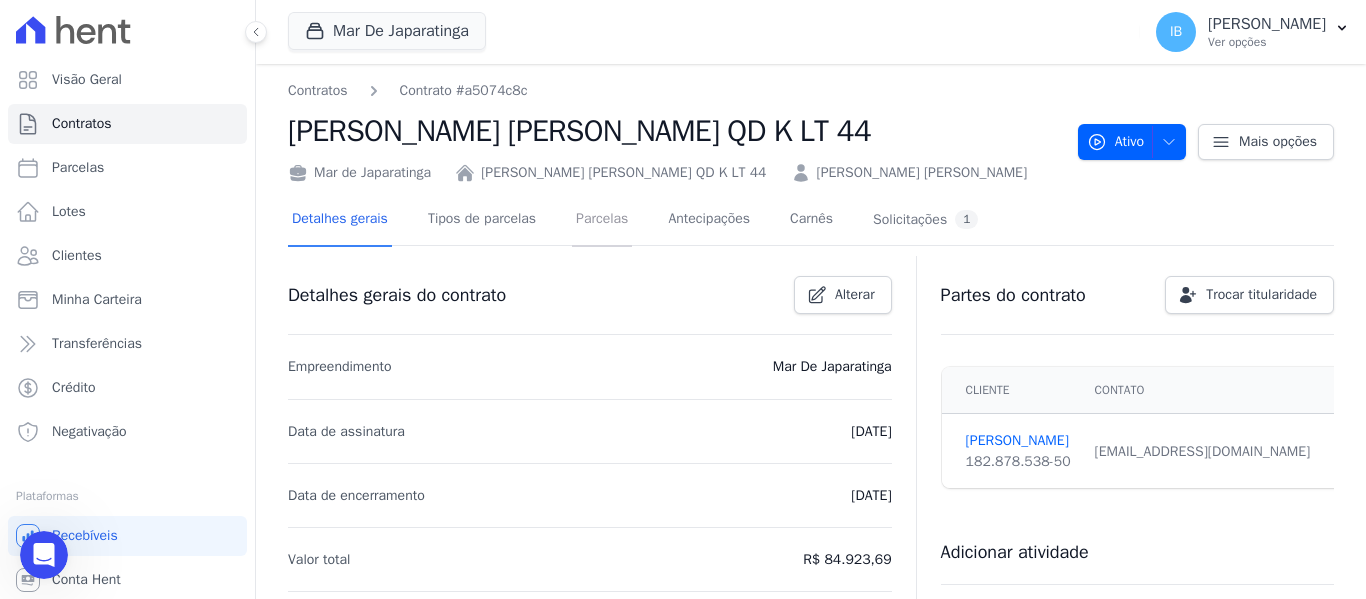 click on "Parcelas" at bounding box center [602, 220] 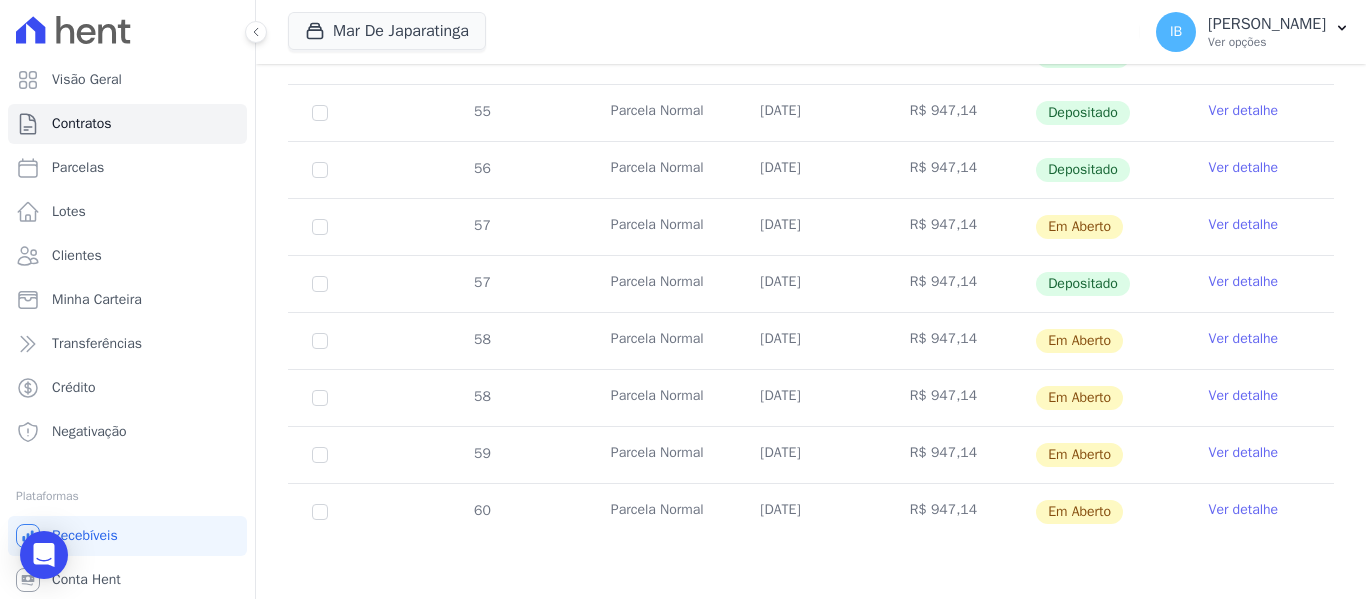 scroll, scrollTop: 801, scrollLeft: 0, axis: vertical 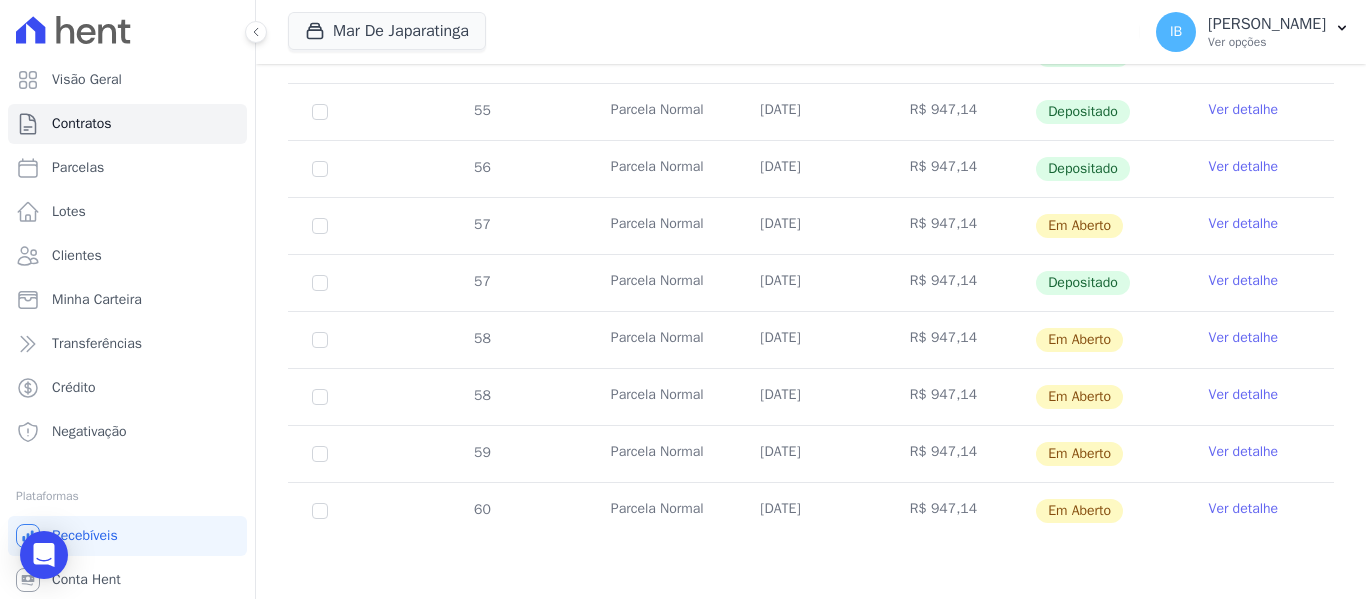 click on "57" at bounding box center [320, 226] 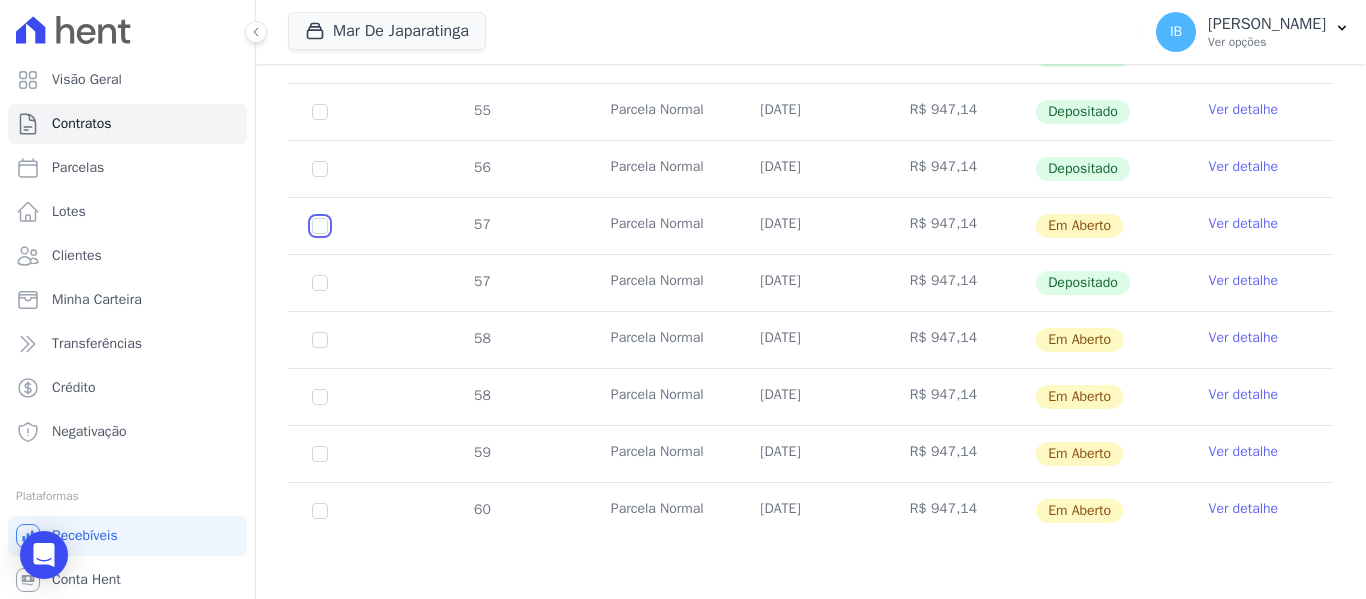 click at bounding box center (320, 226) 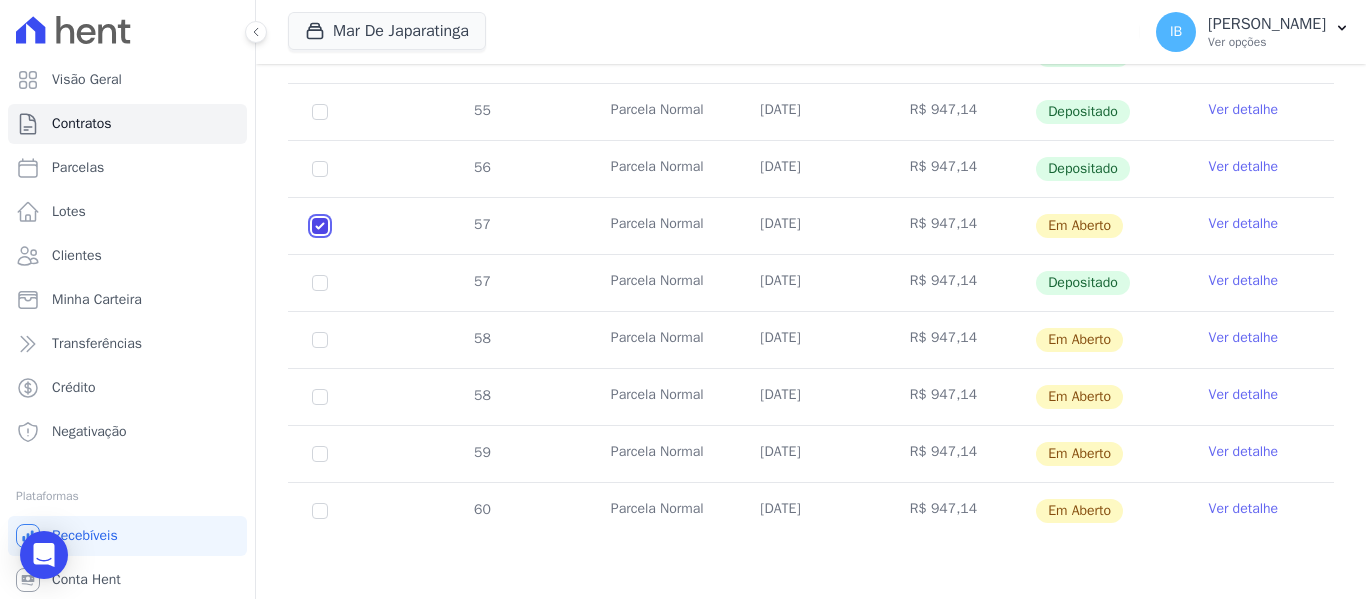 checkbox on "true" 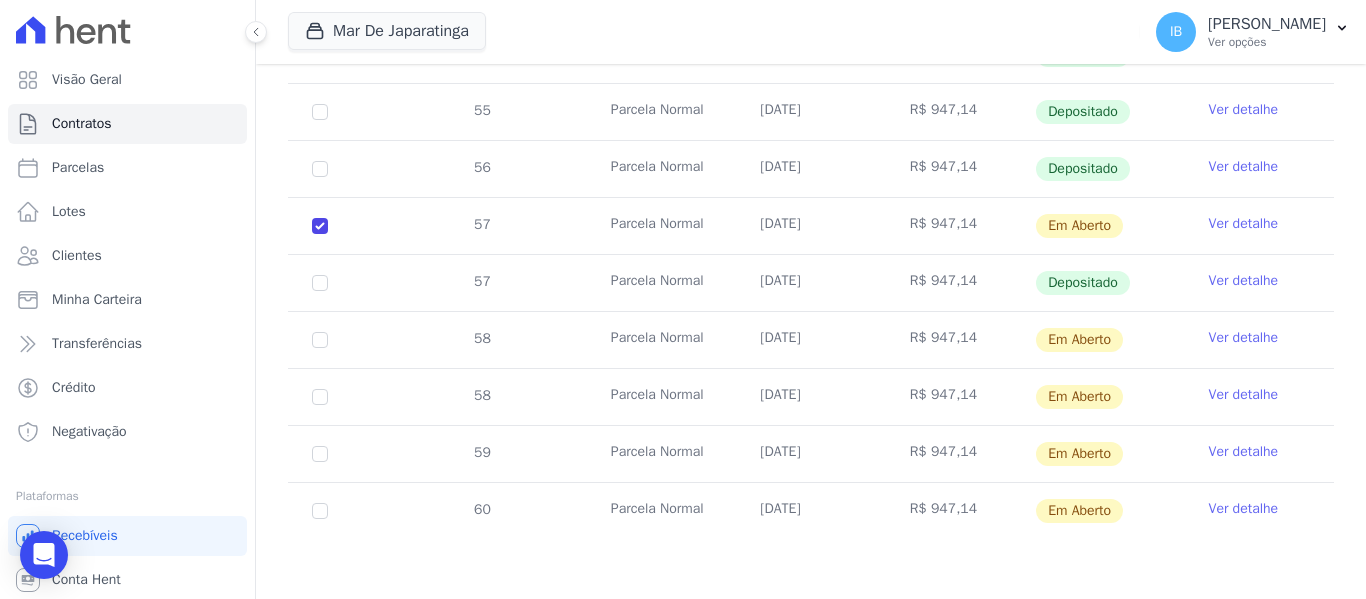 click on "Ver detalhe" at bounding box center [1244, 224] 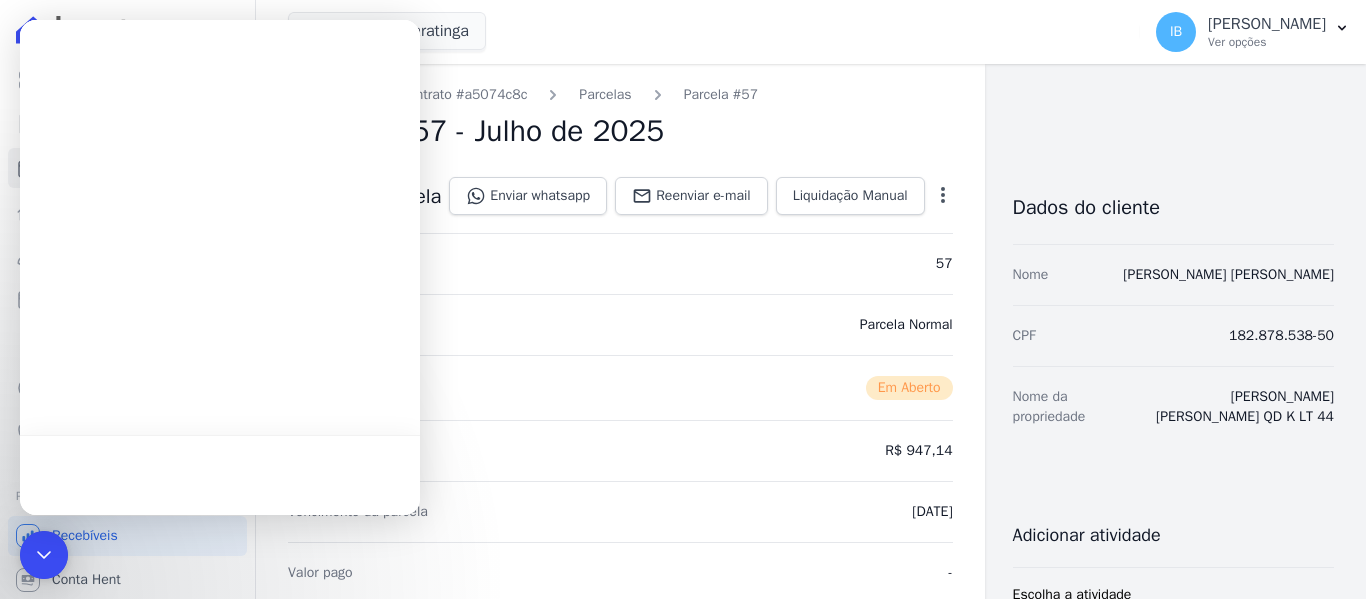 scroll, scrollTop: 0, scrollLeft: 0, axis: both 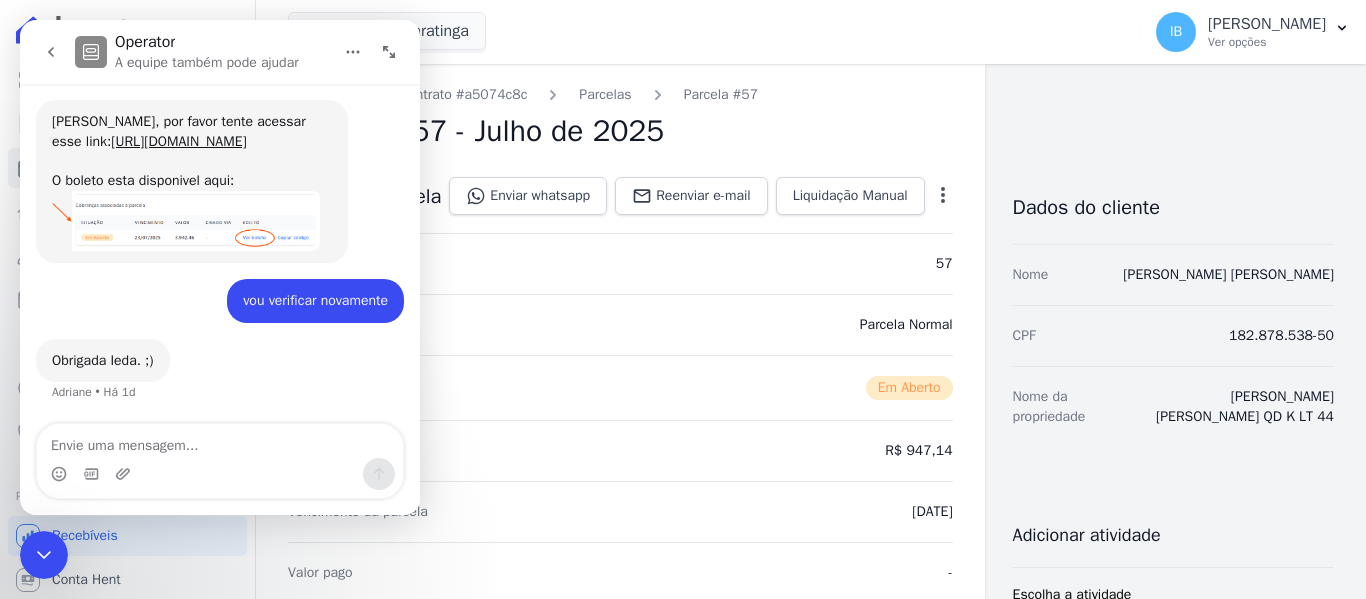 click 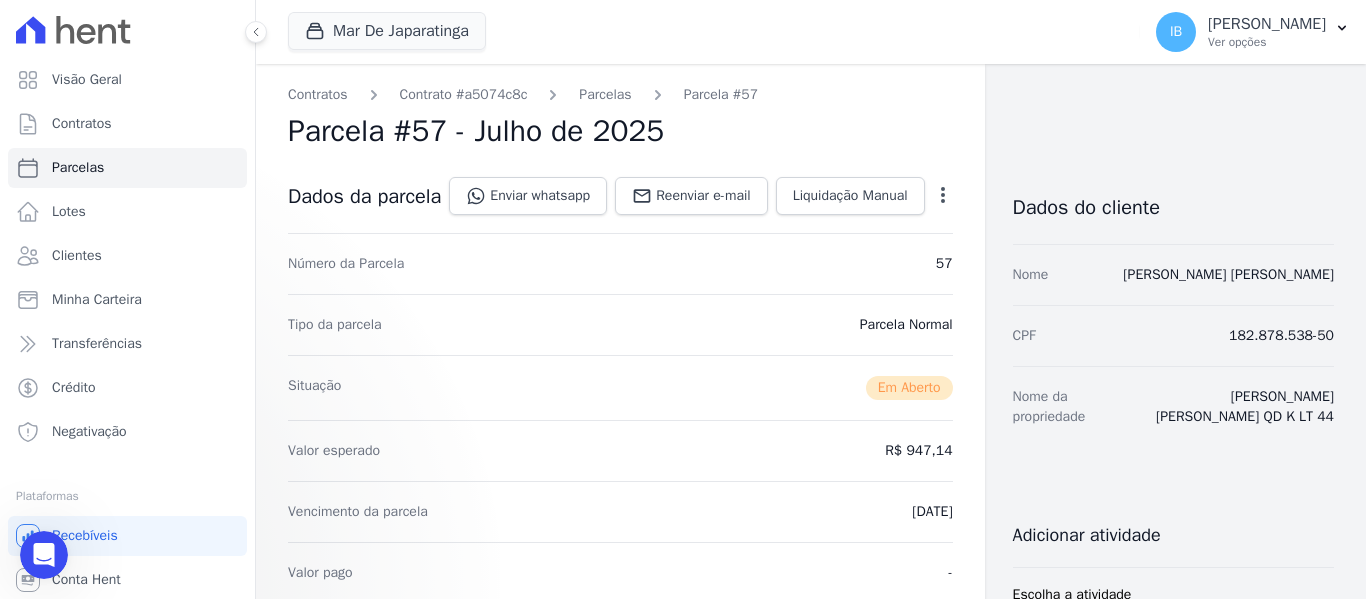 scroll, scrollTop: 0, scrollLeft: 0, axis: both 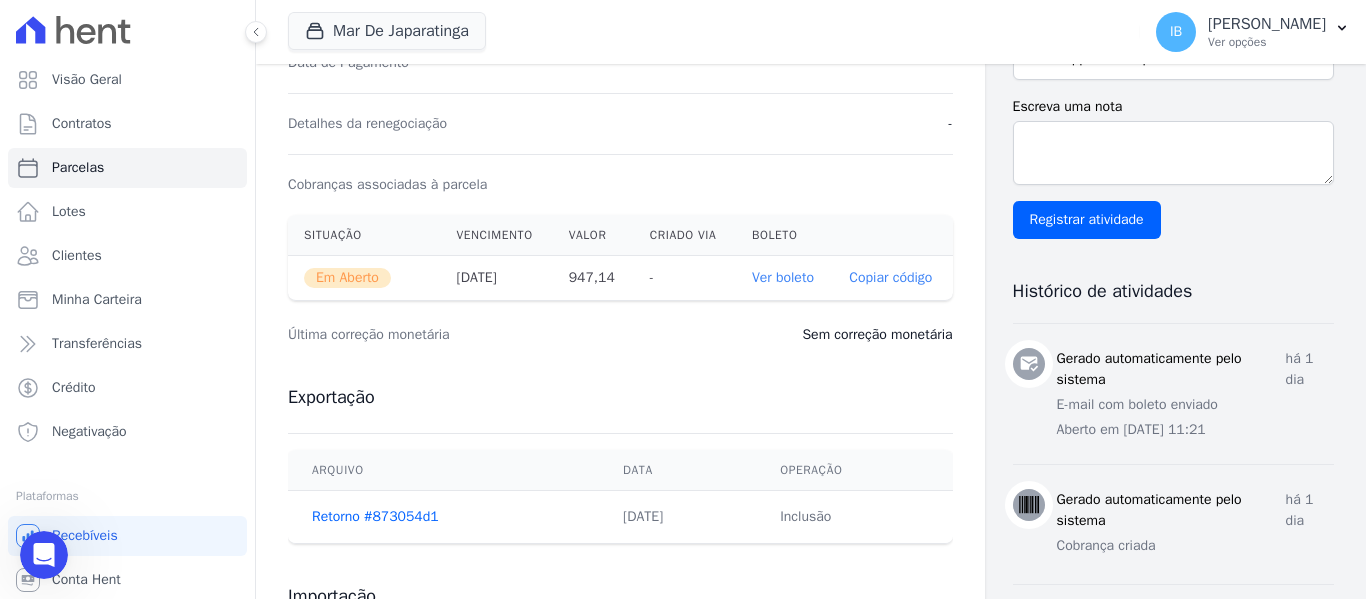 click on "Ver boleto" at bounding box center [783, 277] 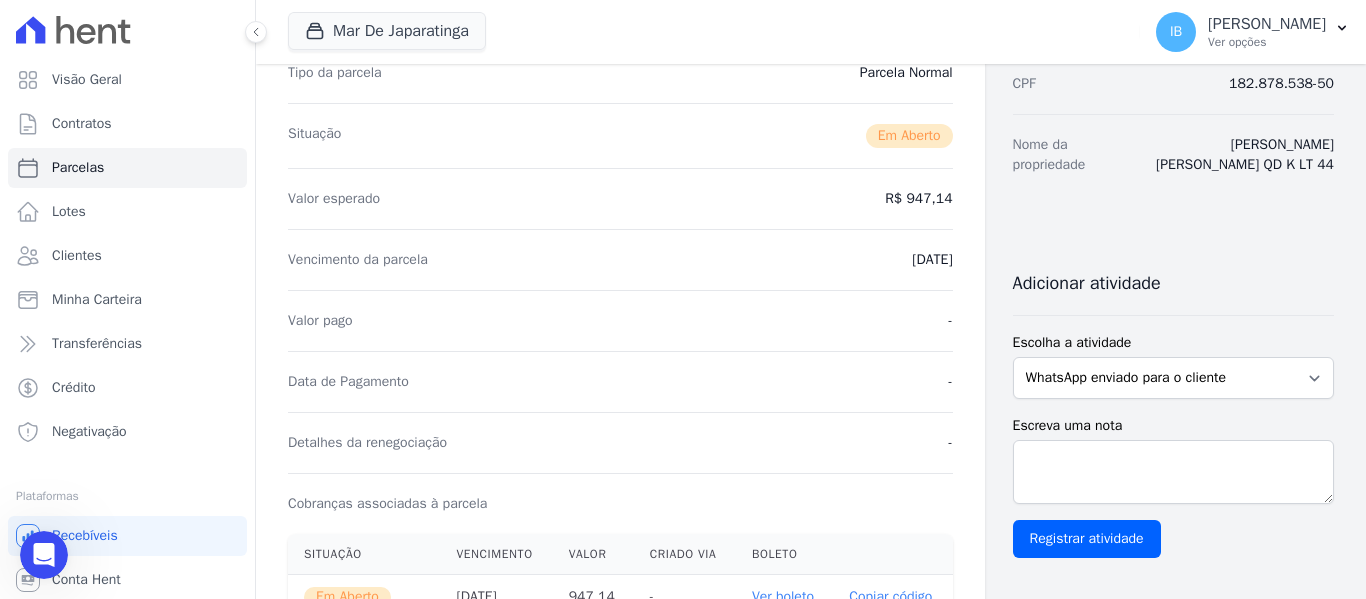 scroll, scrollTop: 71, scrollLeft: 0, axis: vertical 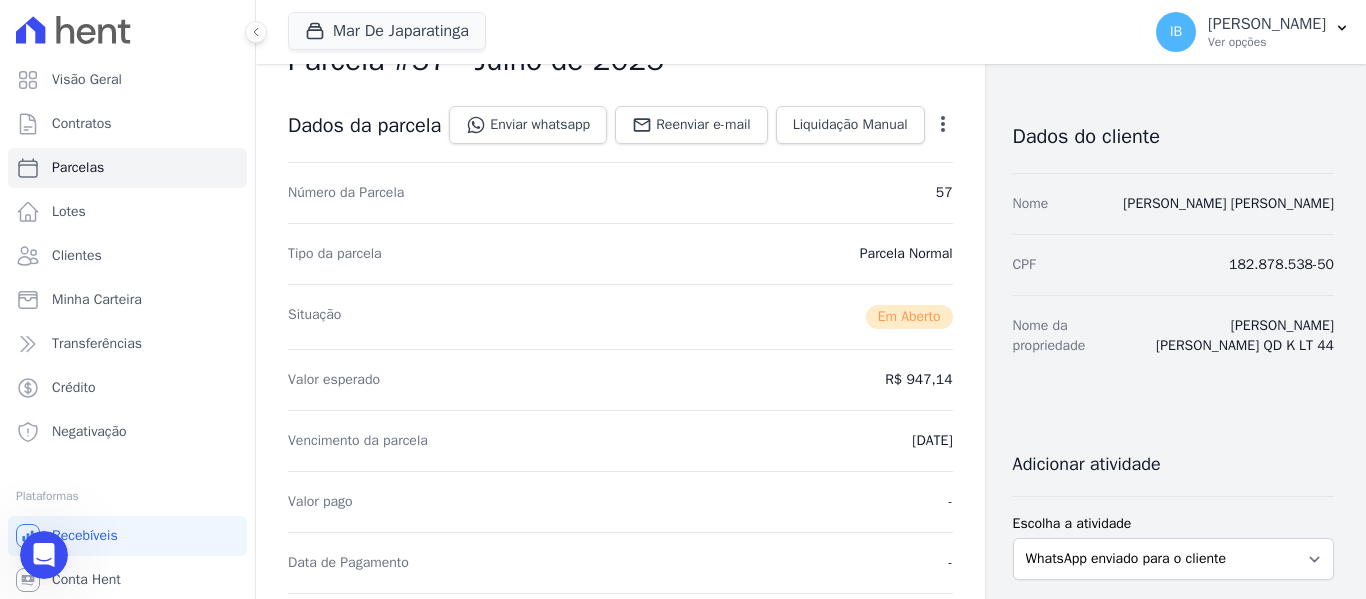 click 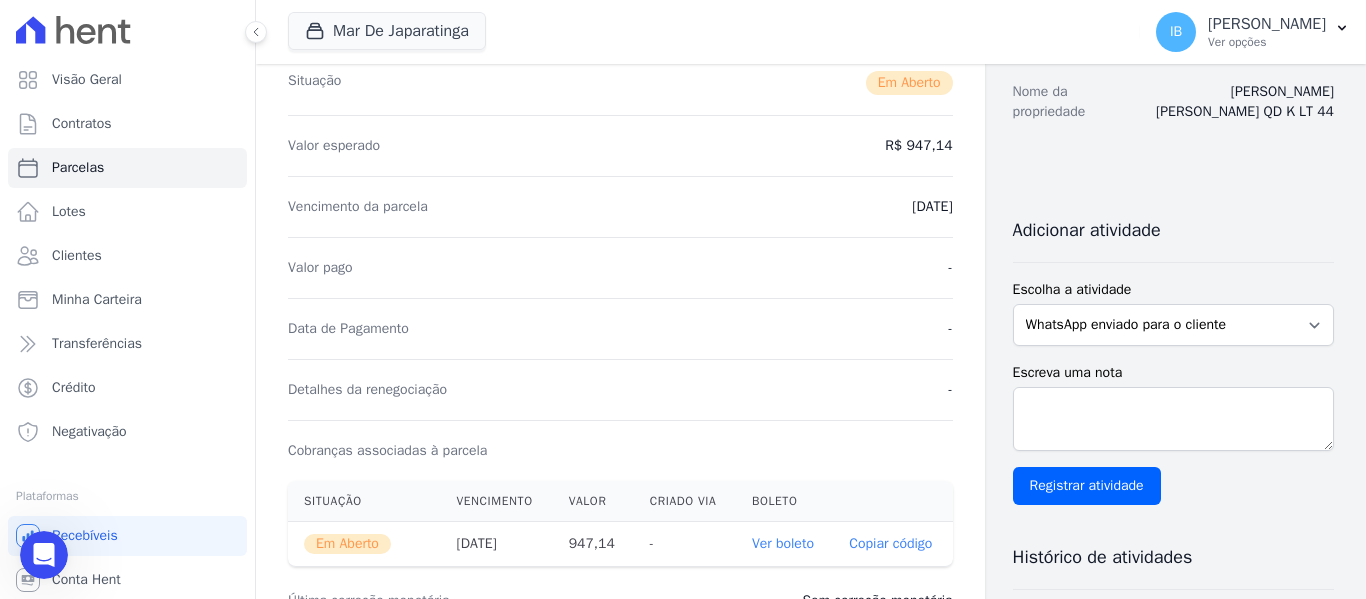 scroll, scrollTop: 400, scrollLeft: 0, axis: vertical 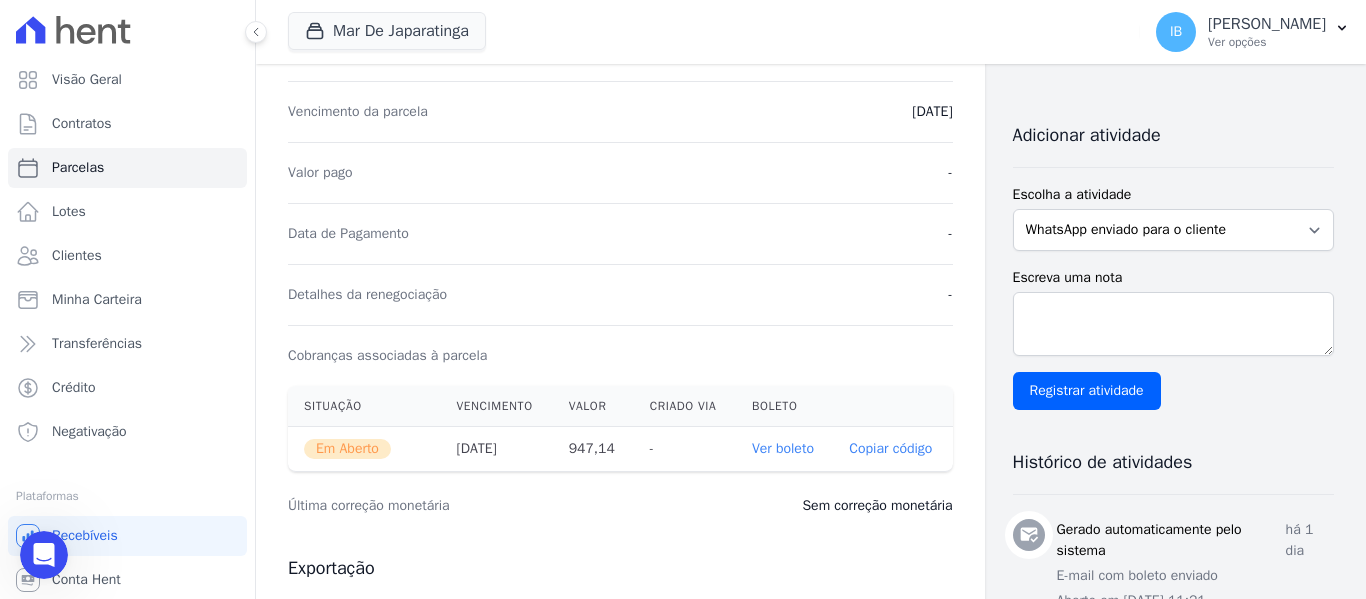 click on "Ver boleto" at bounding box center (783, 448) 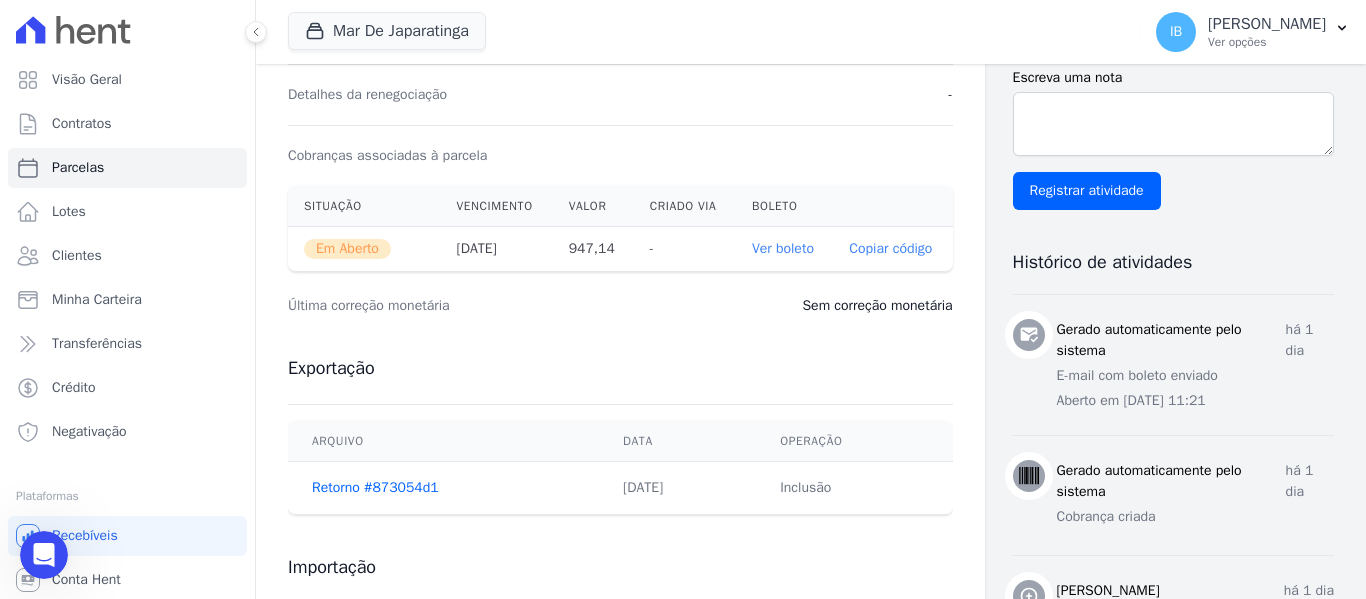 scroll, scrollTop: 0, scrollLeft: 0, axis: both 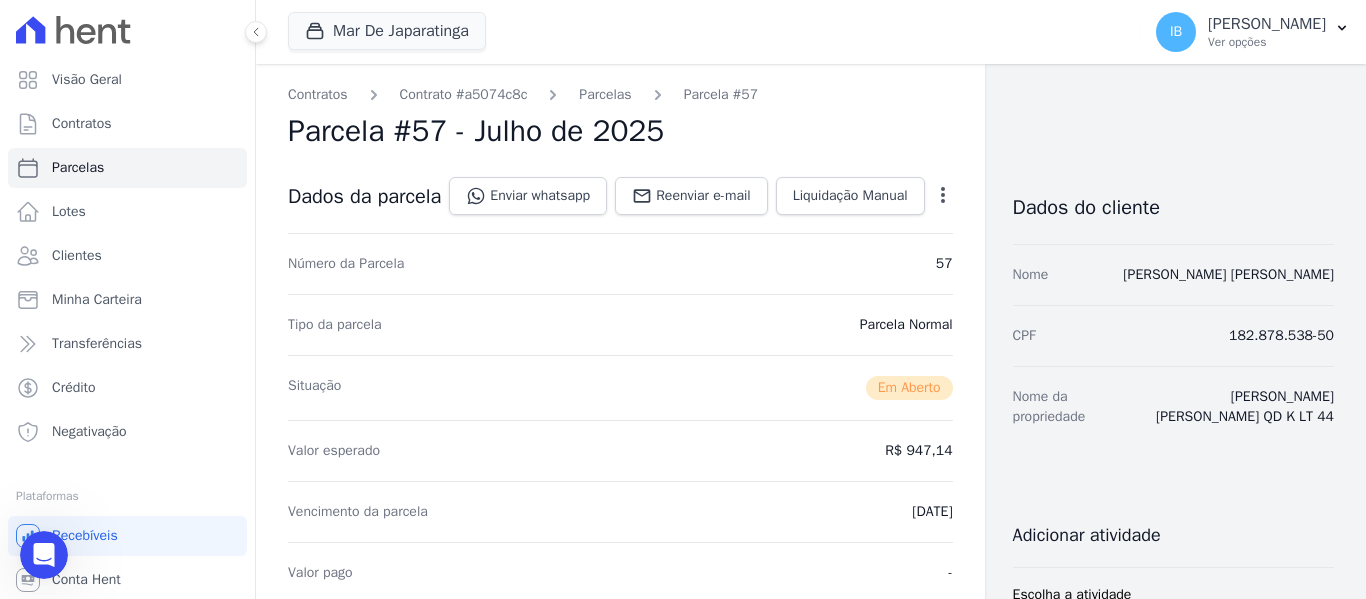 click 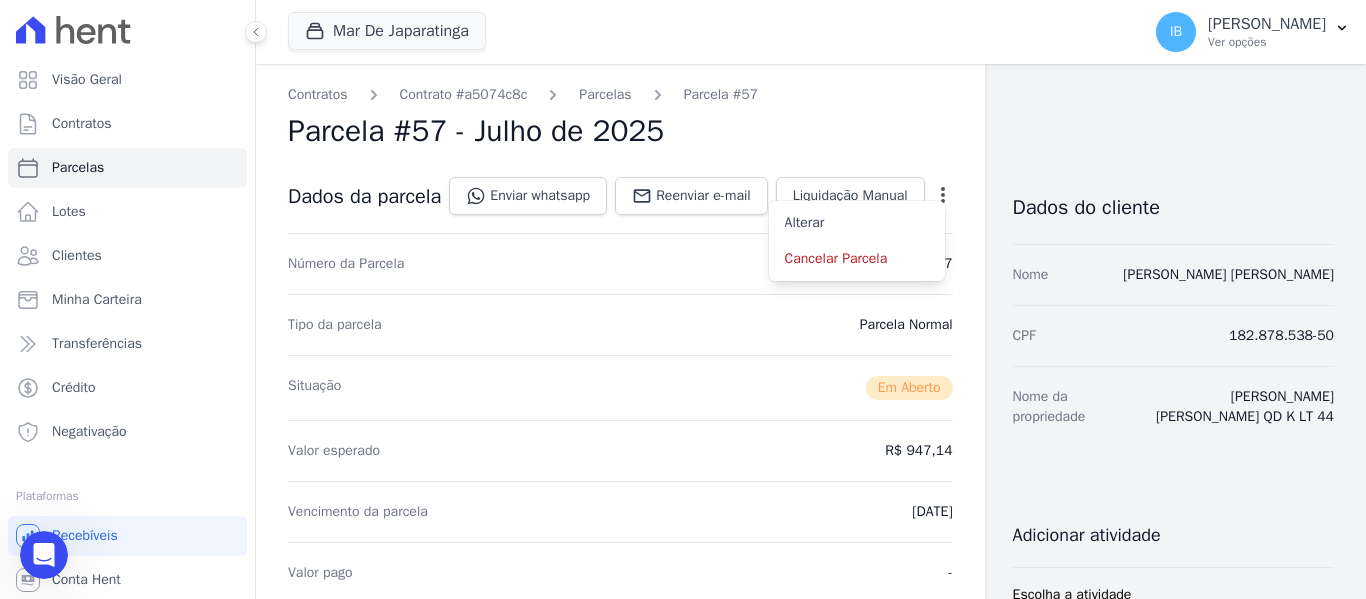 click on "Parcela #57 - Julho de 2025" at bounding box center (620, 131) 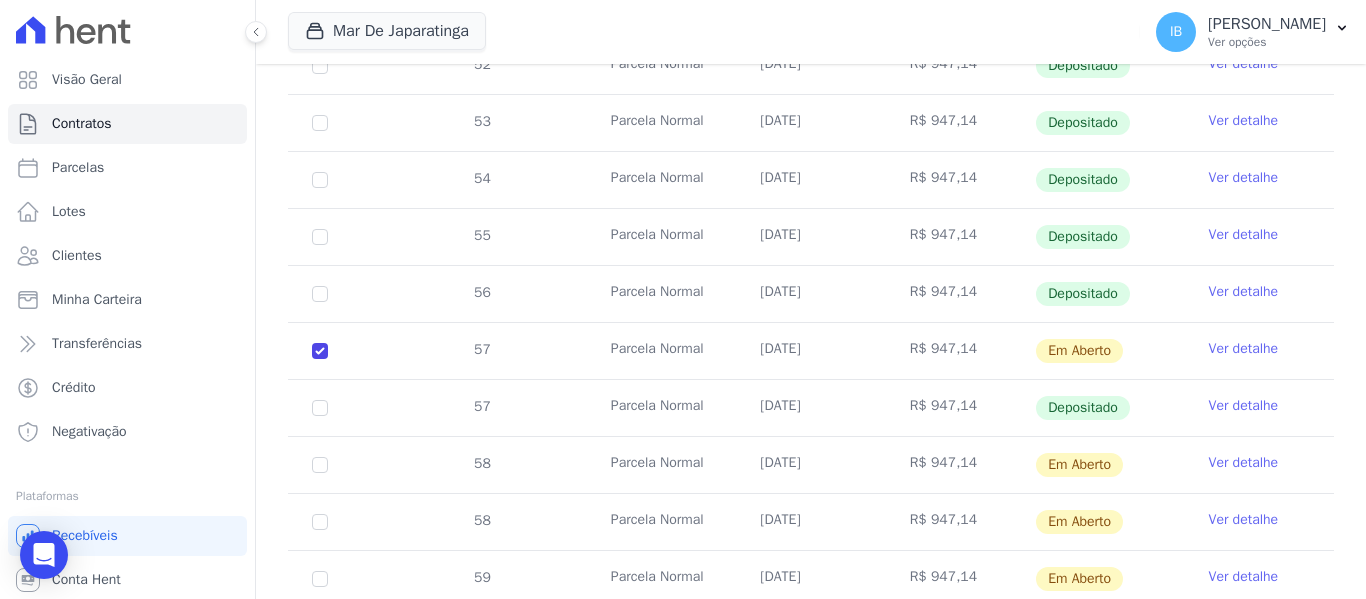 scroll, scrollTop: 700, scrollLeft: 0, axis: vertical 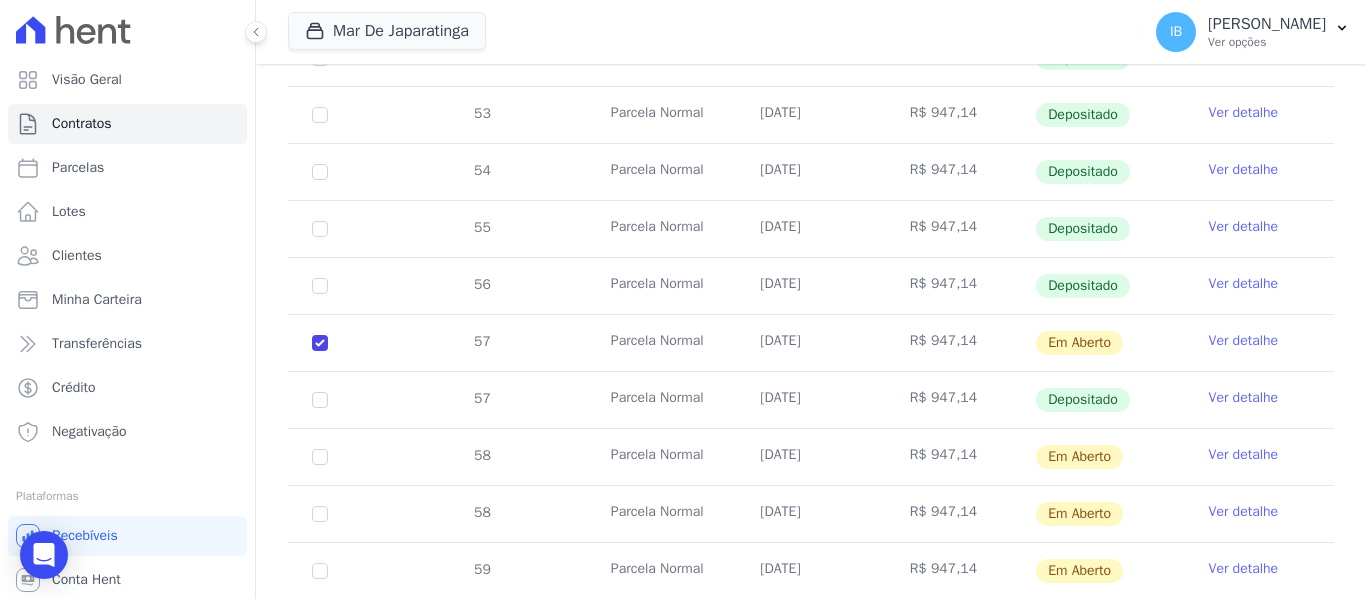 click on "Ver detalhe" at bounding box center [1244, 341] 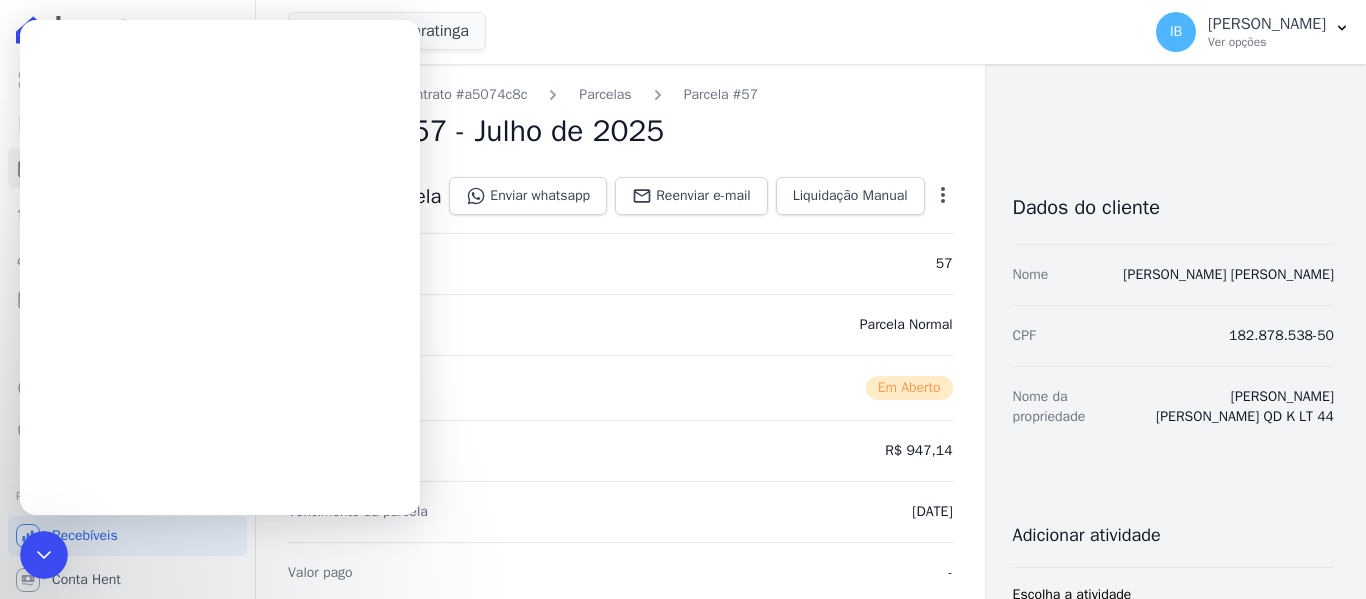 scroll, scrollTop: 0, scrollLeft: 0, axis: both 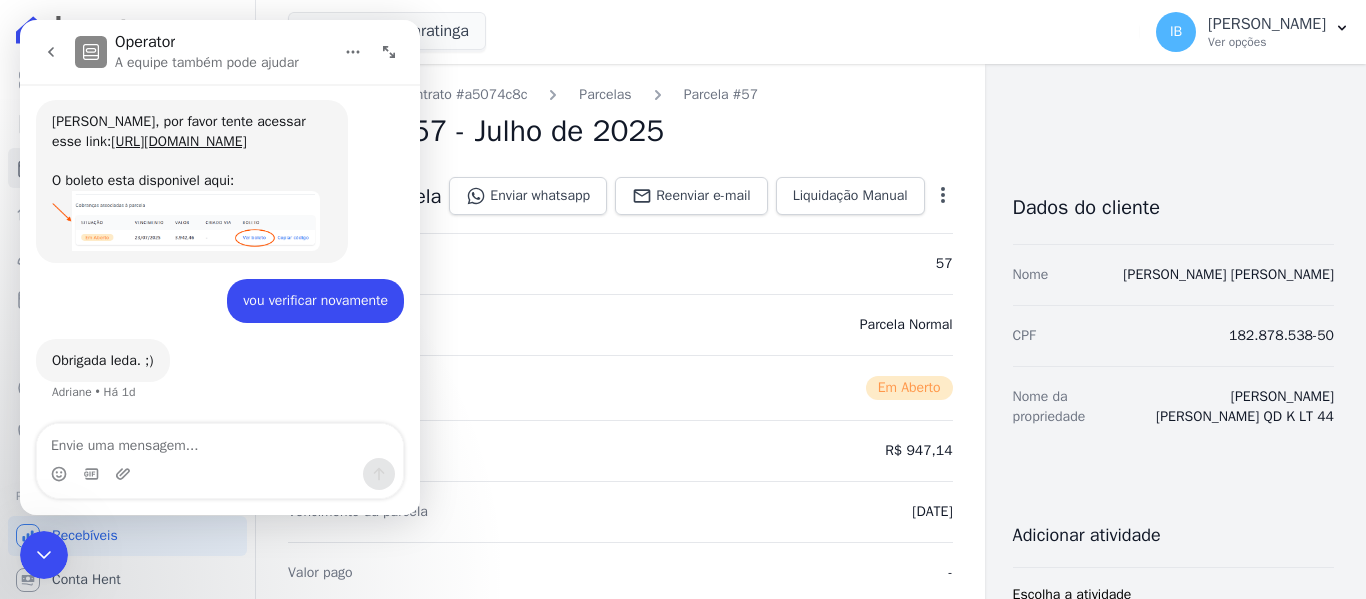 click at bounding box center (44, 555) 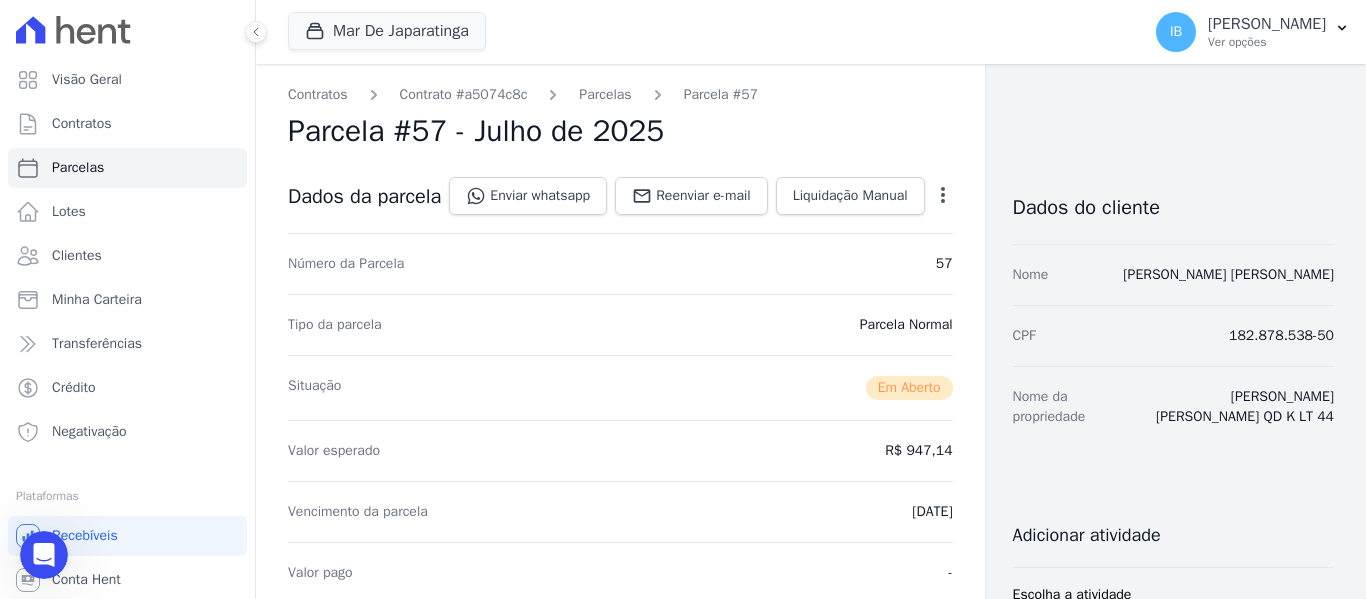 scroll, scrollTop: 0, scrollLeft: 0, axis: both 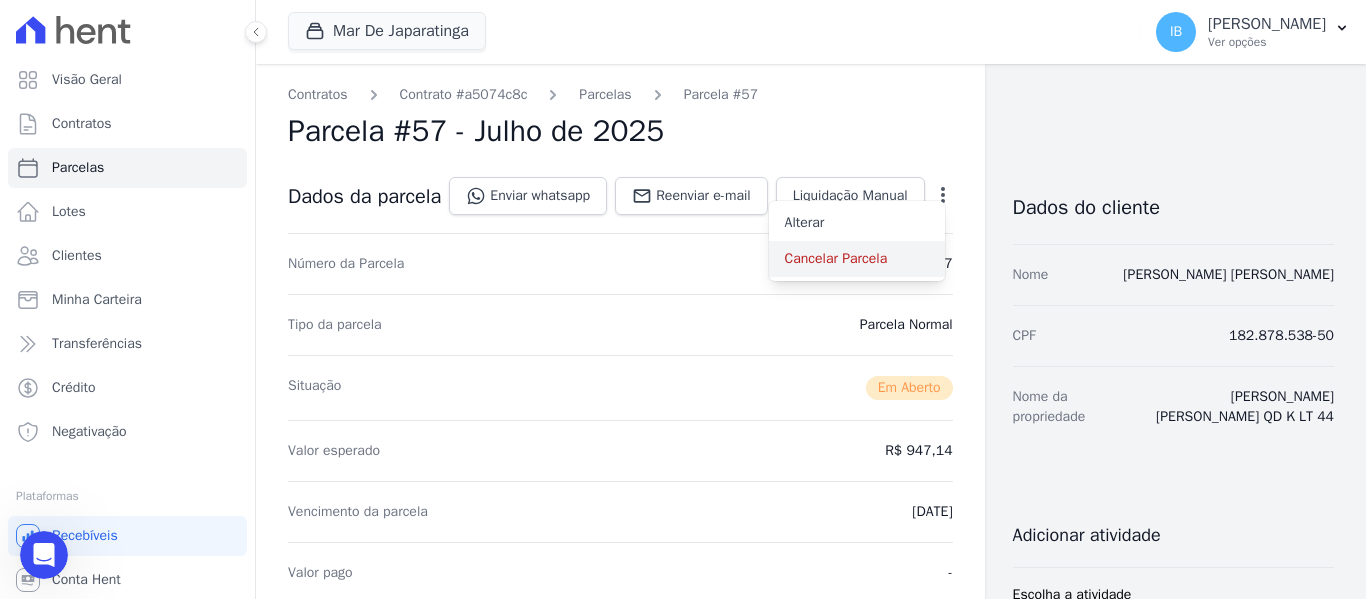 click on "Cancelar Parcela" at bounding box center [857, 259] 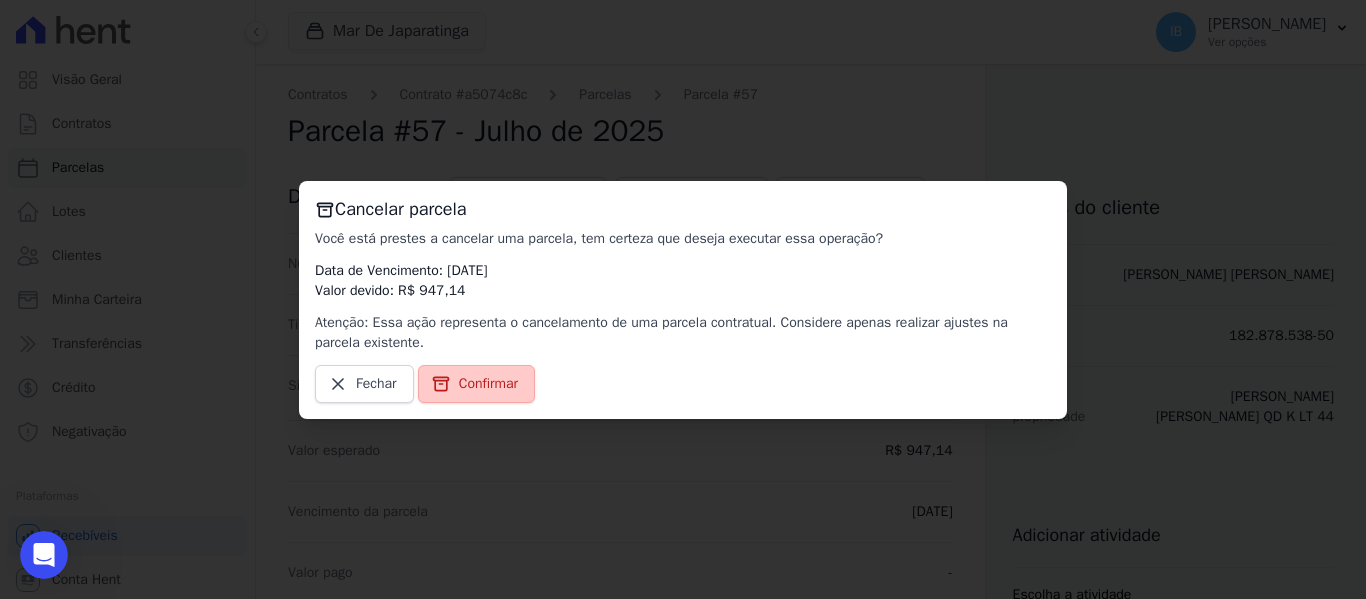 click on "Confirmar" at bounding box center (488, 384) 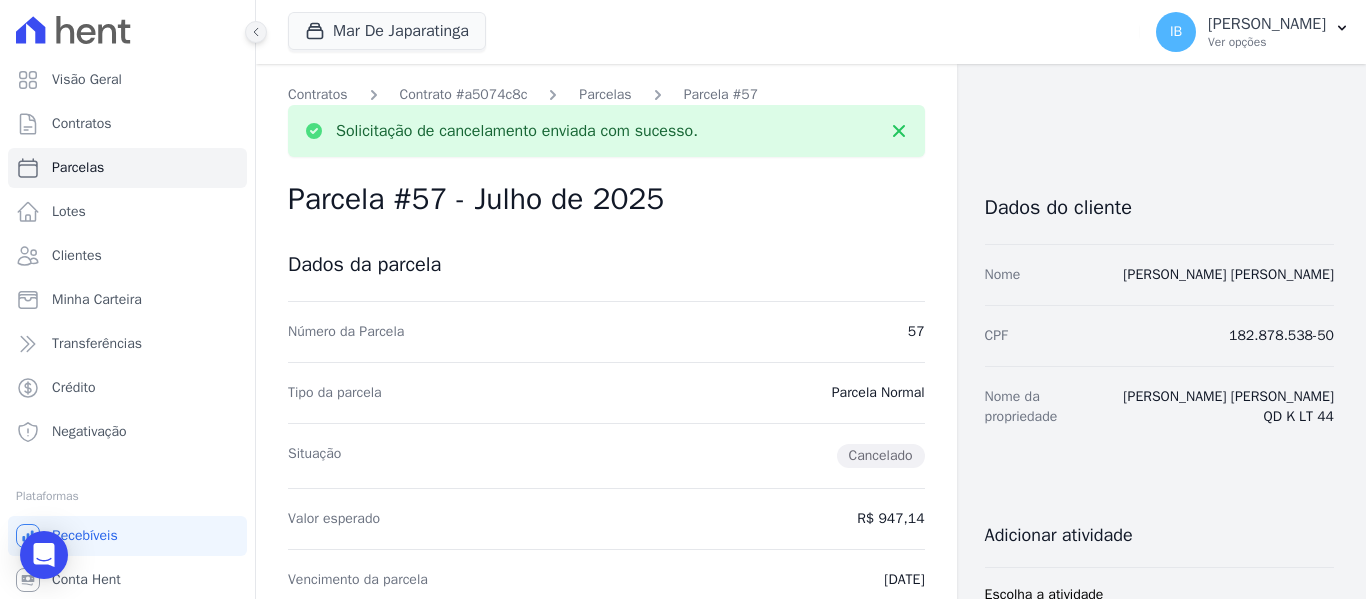 click 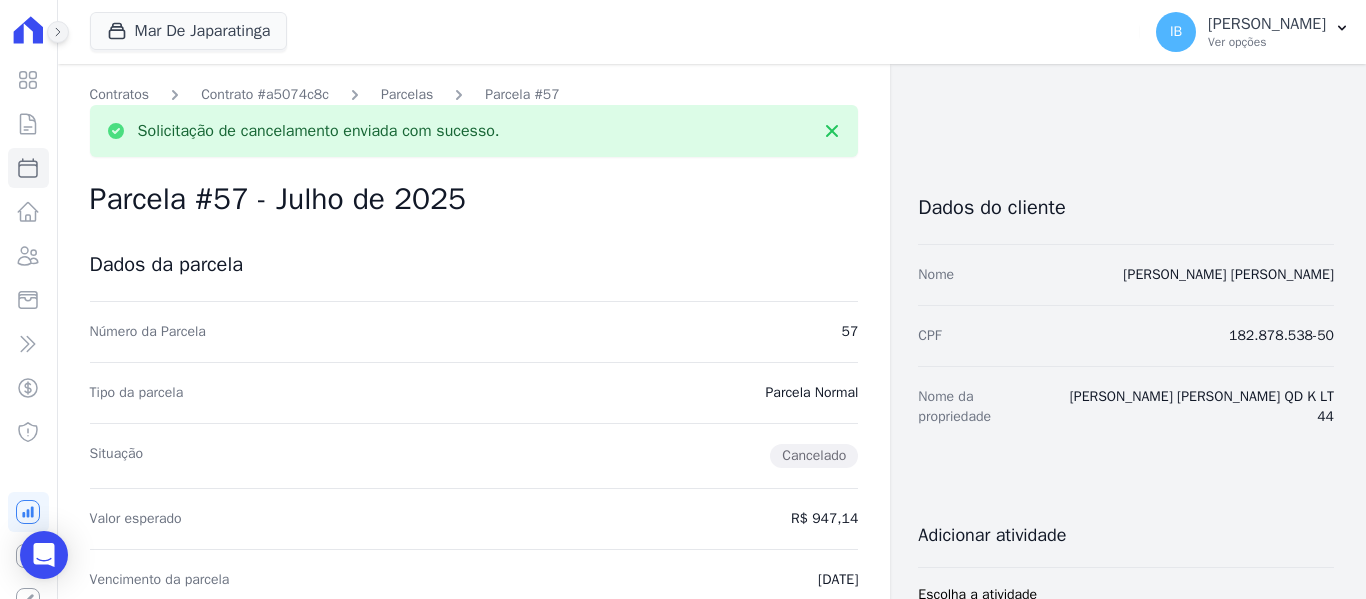 click 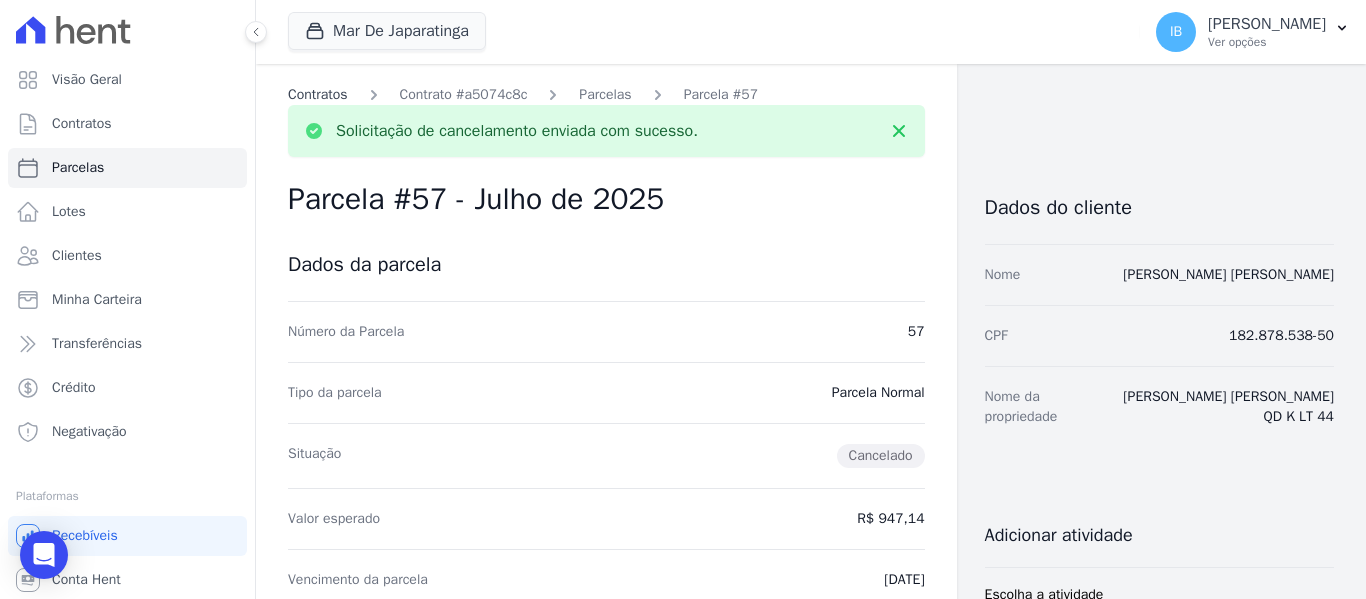 click on "Contratos" at bounding box center (318, 94) 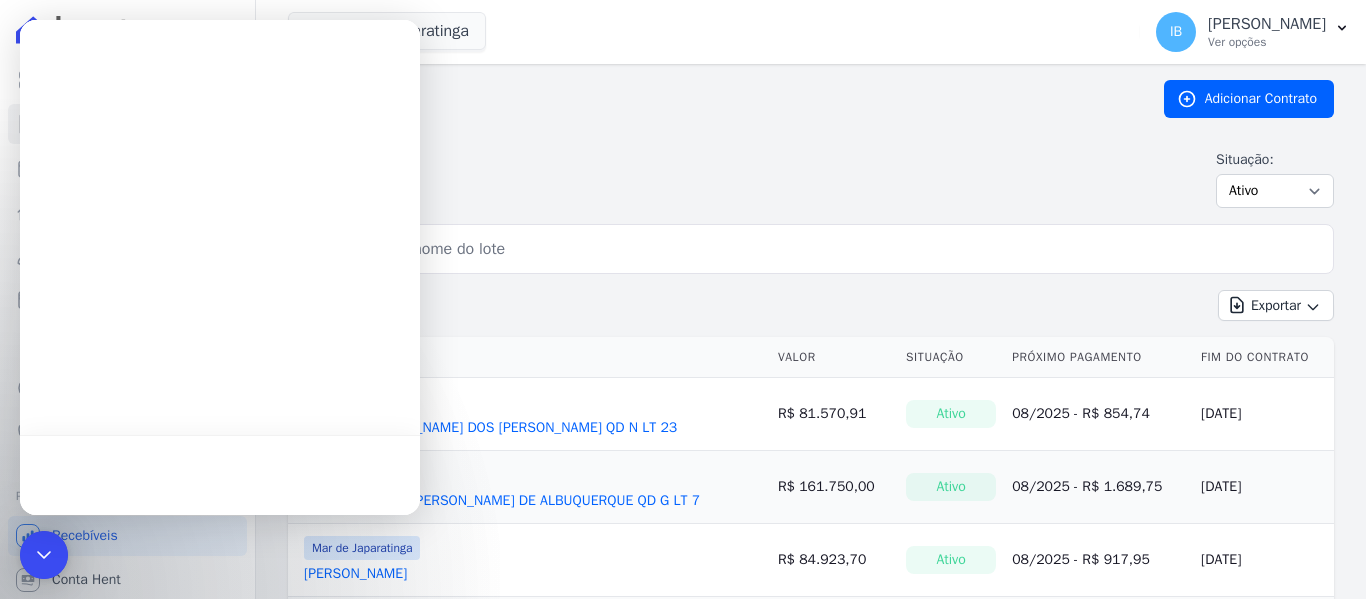 scroll, scrollTop: 0, scrollLeft: 0, axis: both 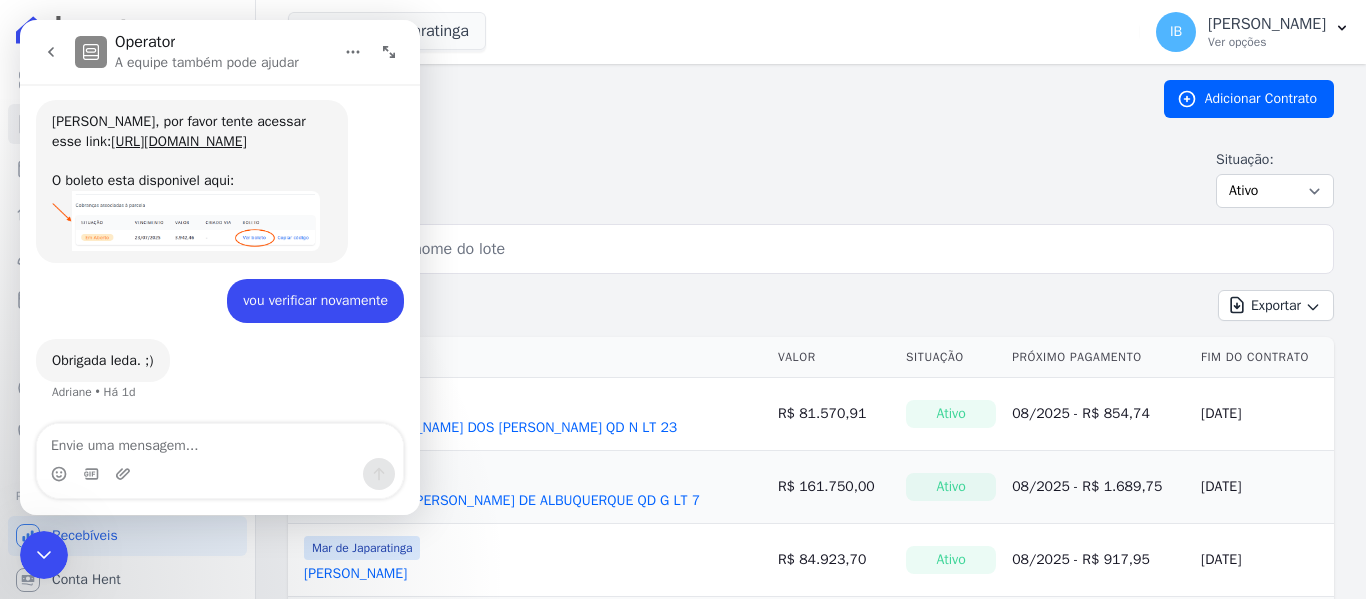 click on "Situação:
Ativo
Todos
Pausado
Distratado
Rascunho
Expirado
Encerrado" at bounding box center [811, 179] 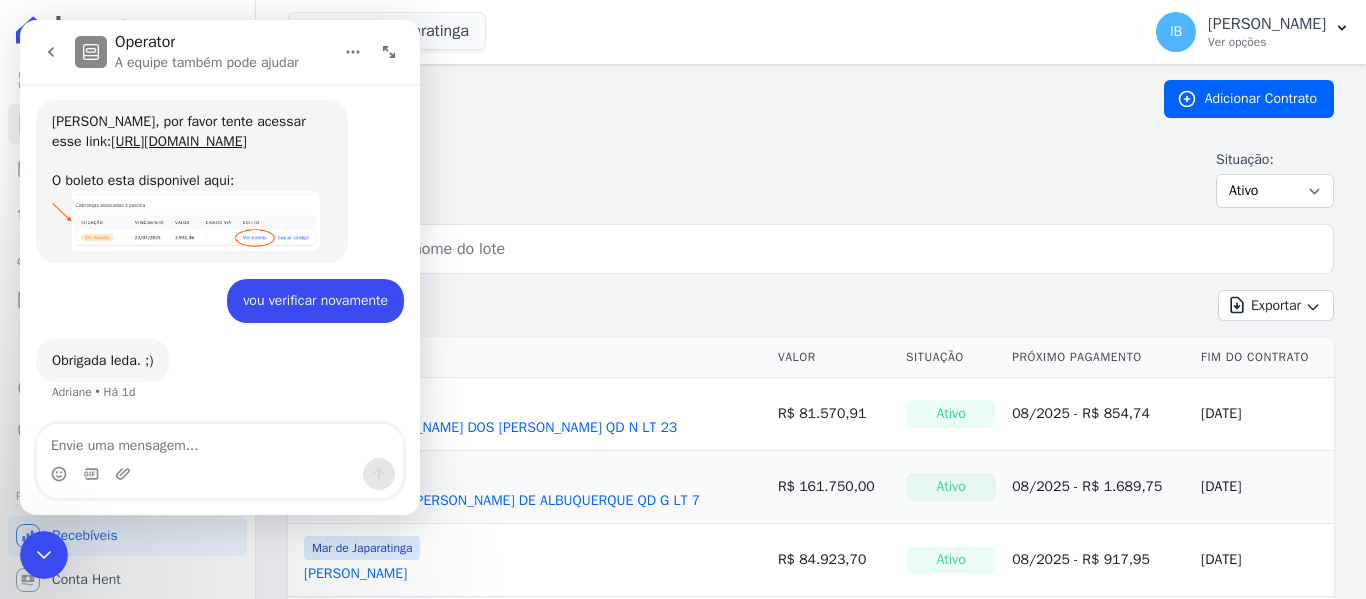 click 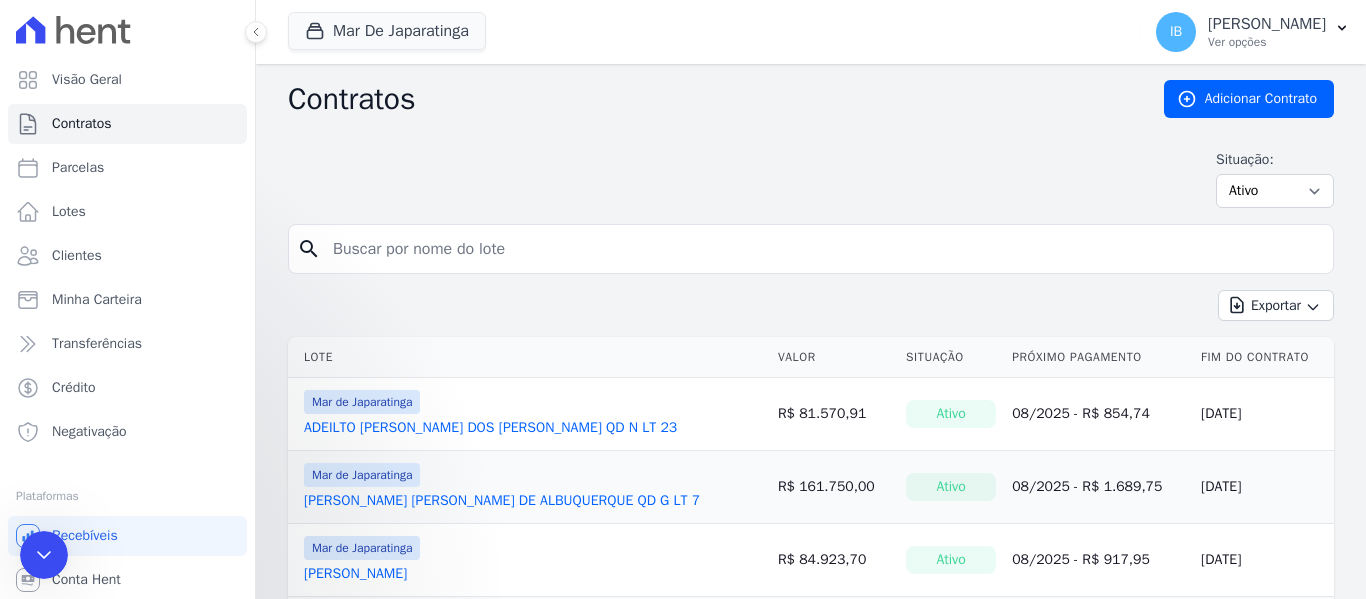 scroll, scrollTop: 0, scrollLeft: 0, axis: both 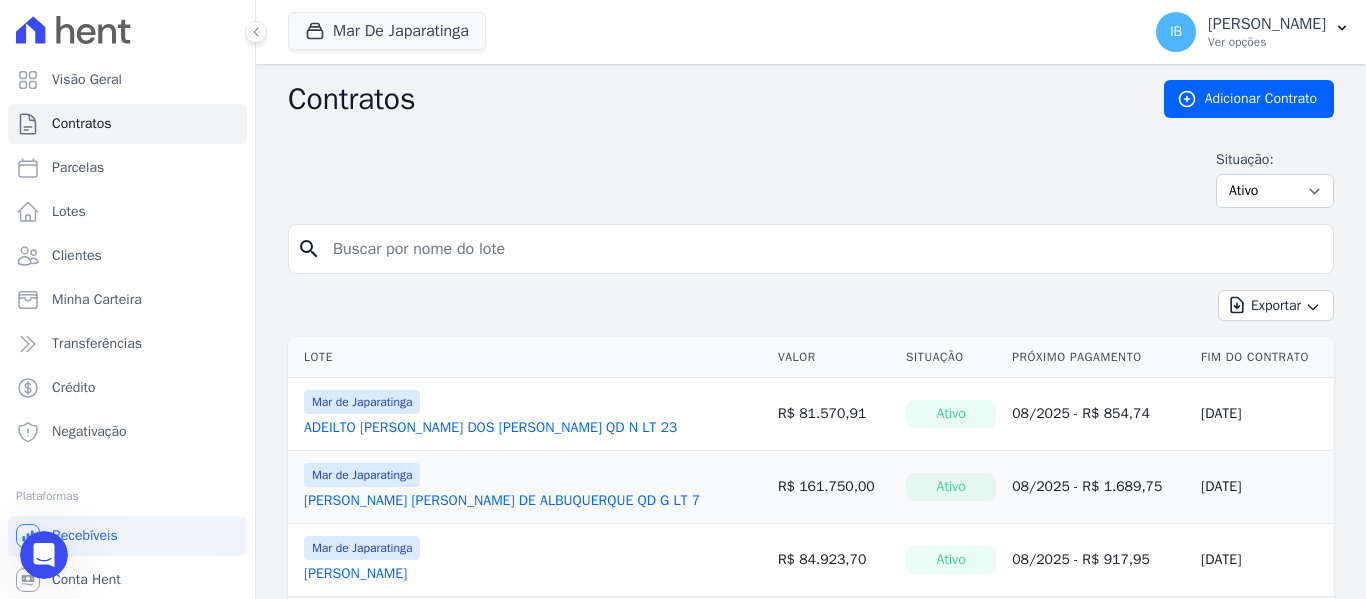 click at bounding box center (823, 249) 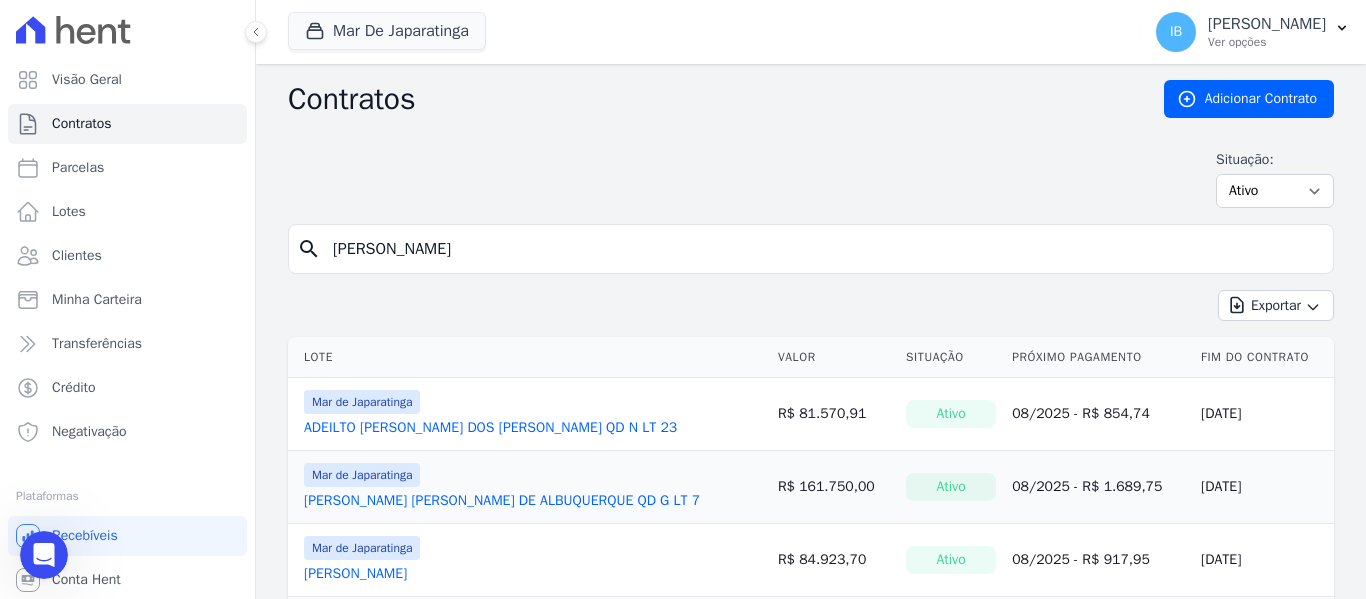 type on "[PERSON_NAME]" 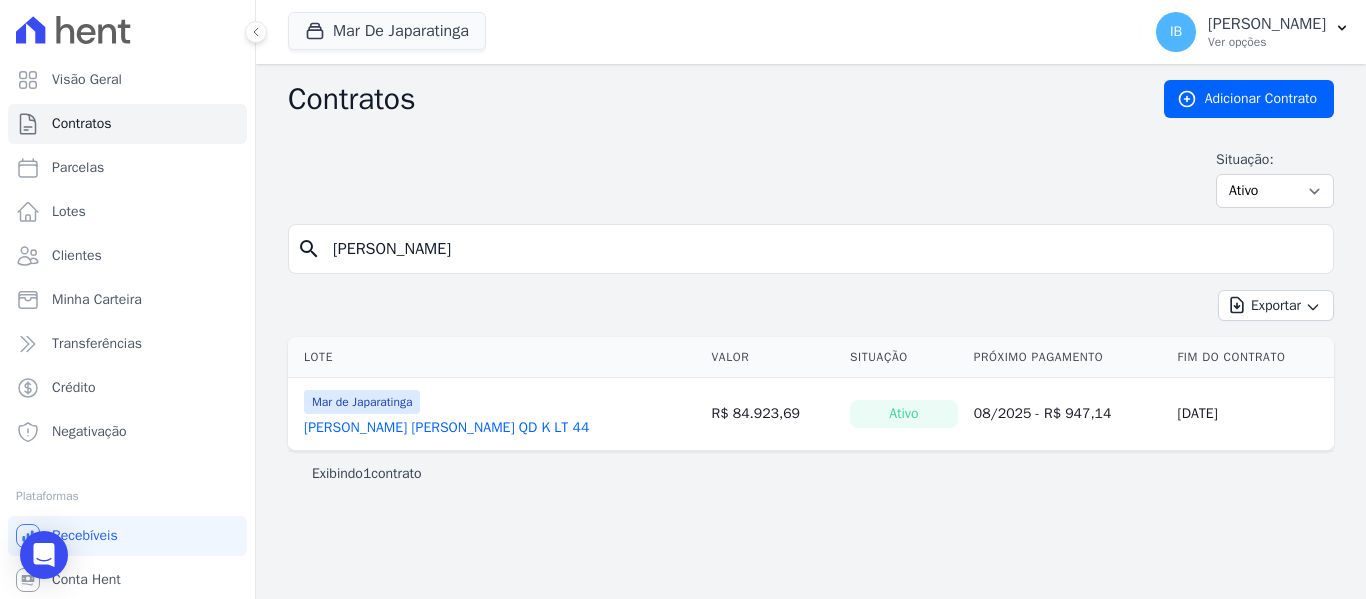 click on "[PERSON_NAME] [PERSON_NAME] QD K LT 44" at bounding box center [446, 428] 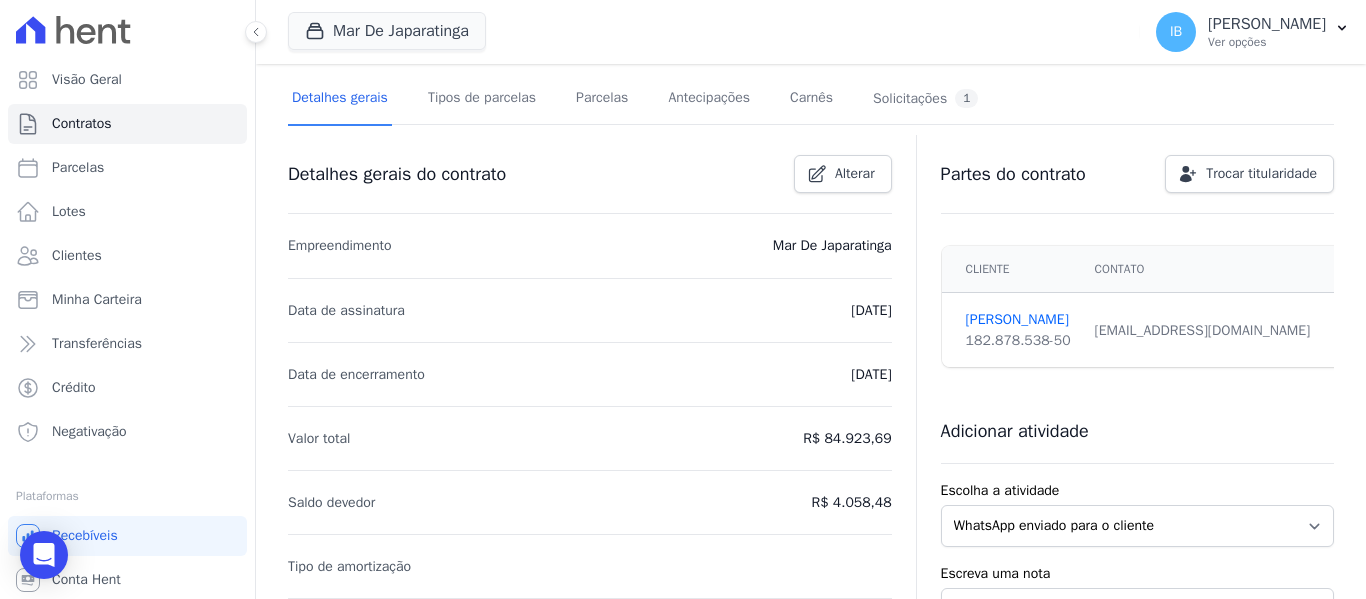 scroll, scrollTop: 93, scrollLeft: 0, axis: vertical 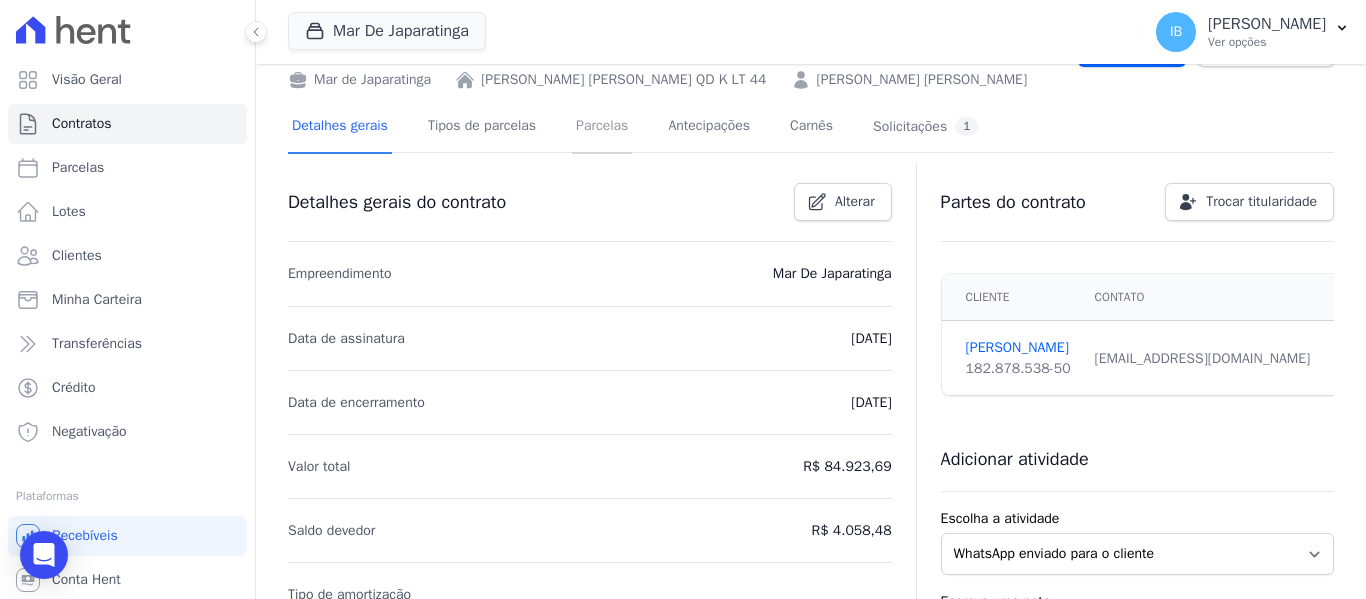 click on "Parcelas" at bounding box center [602, 127] 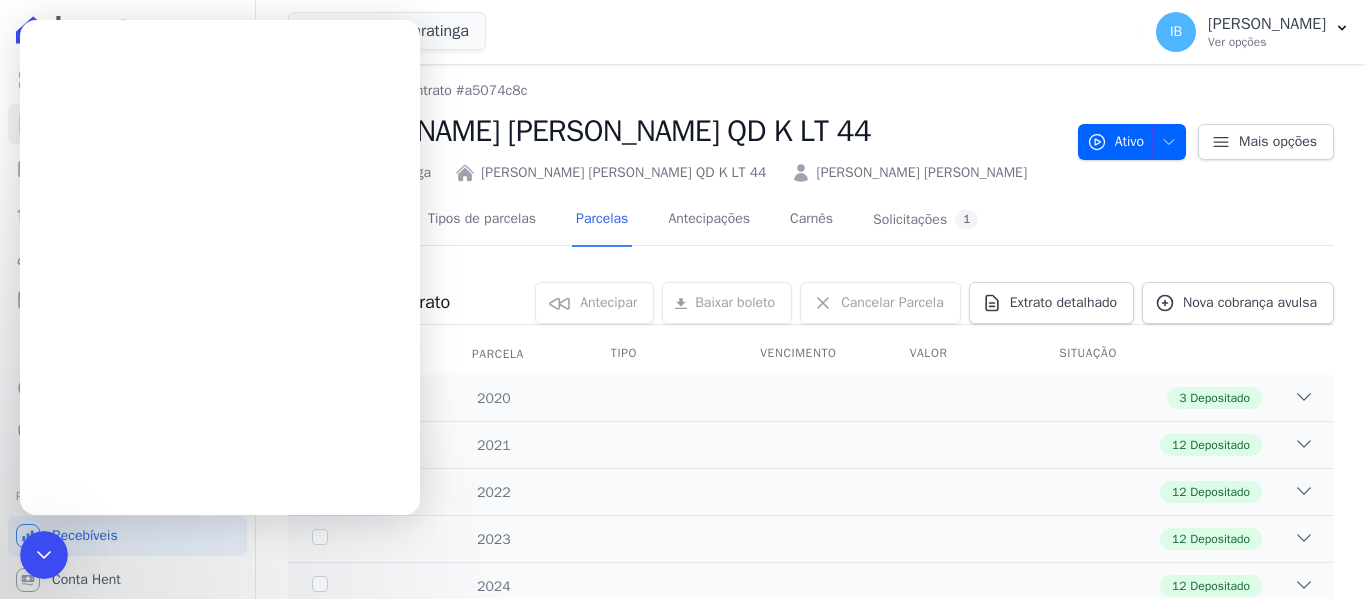 scroll, scrollTop: 0, scrollLeft: 0, axis: both 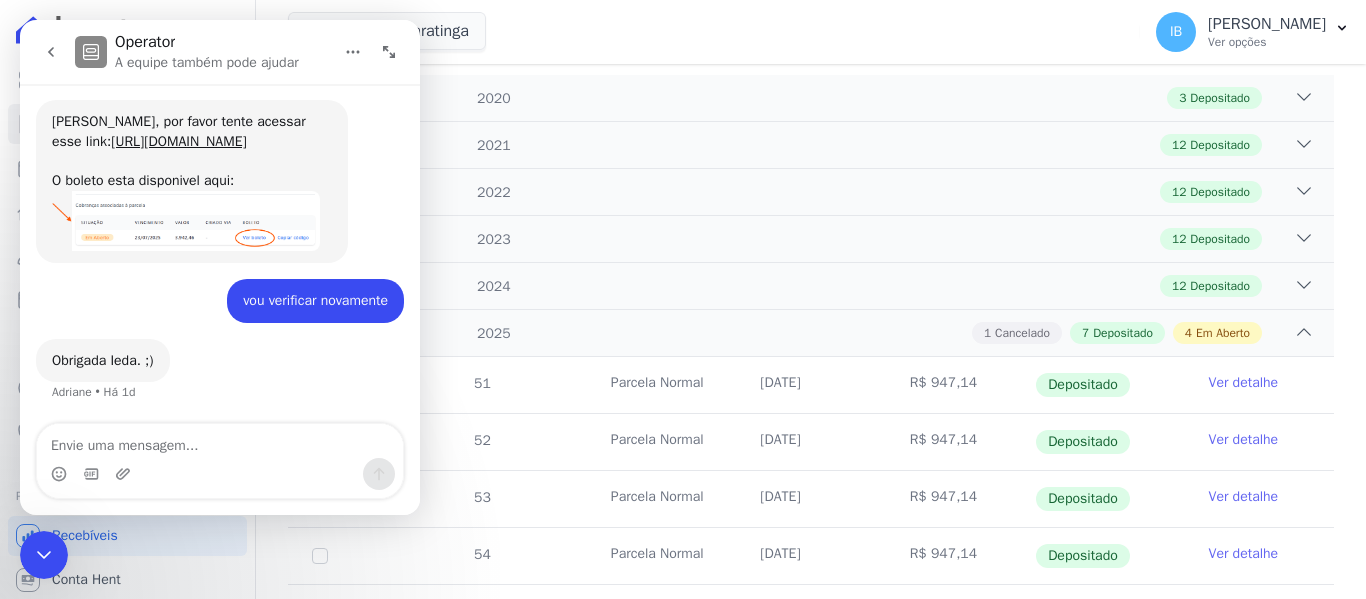 drag, startPoint x: 44, startPoint y: 556, endPoint x: 58, endPoint y: 549, distance: 15.652476 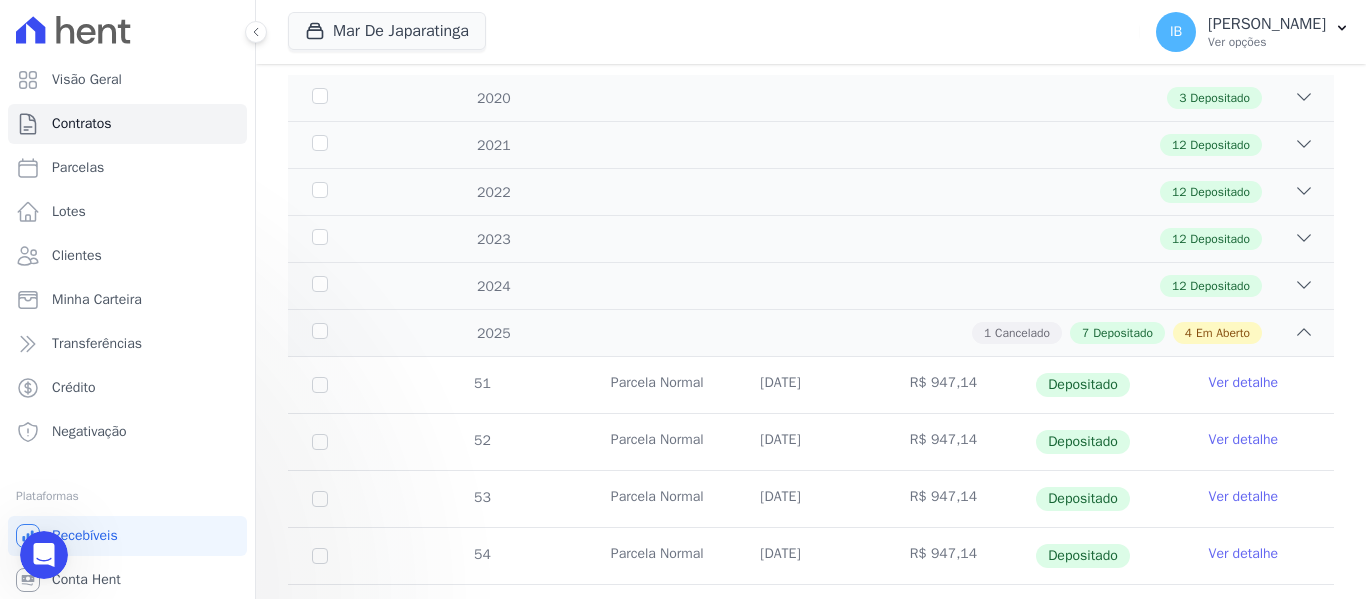 scroll, scrollTop: 0, scrollLeft: 0, axis: both 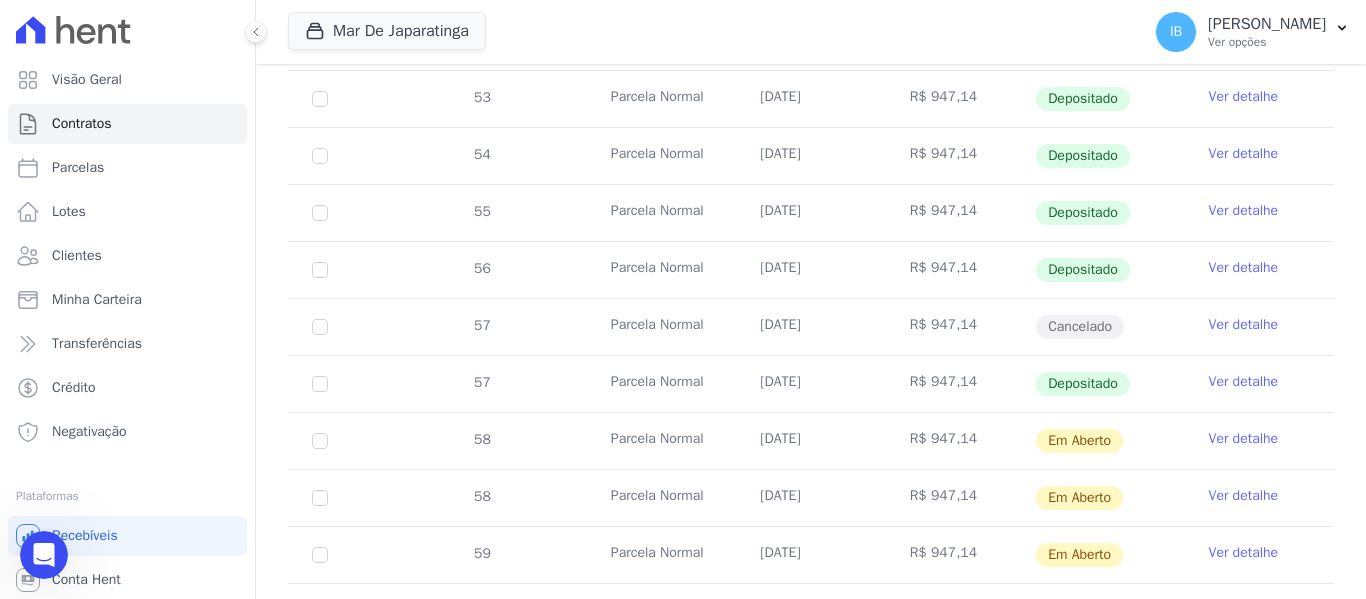 click on "Ver detalhe" at bounding box center [1244, 439] 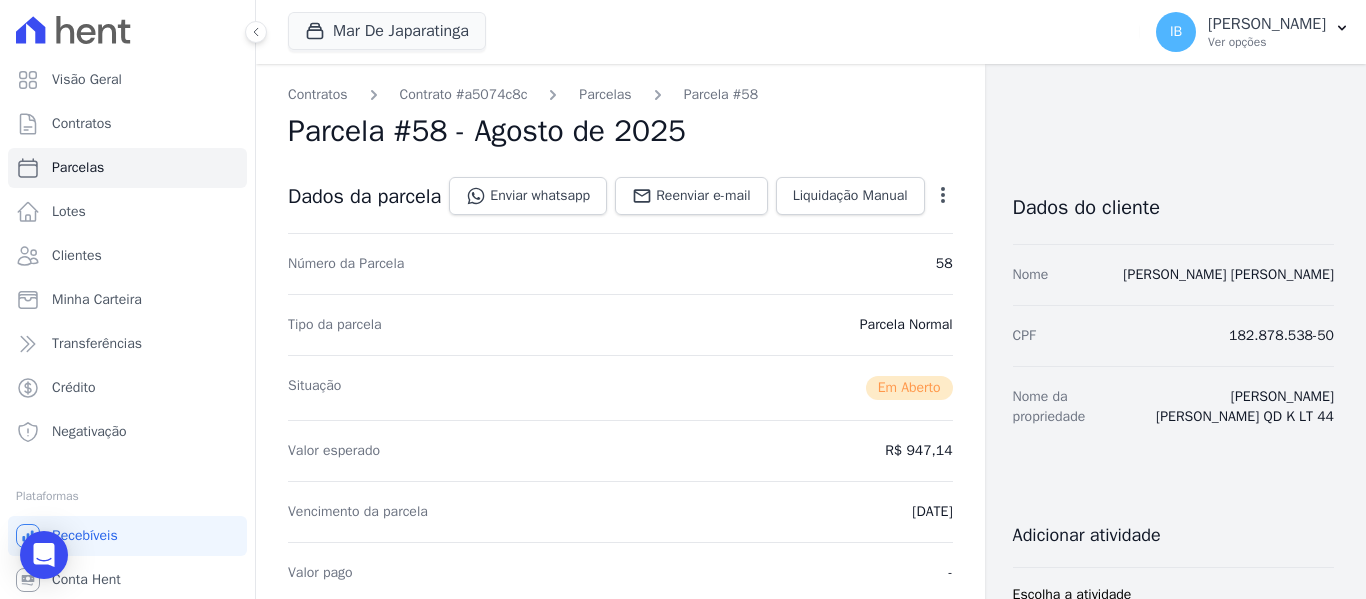 click 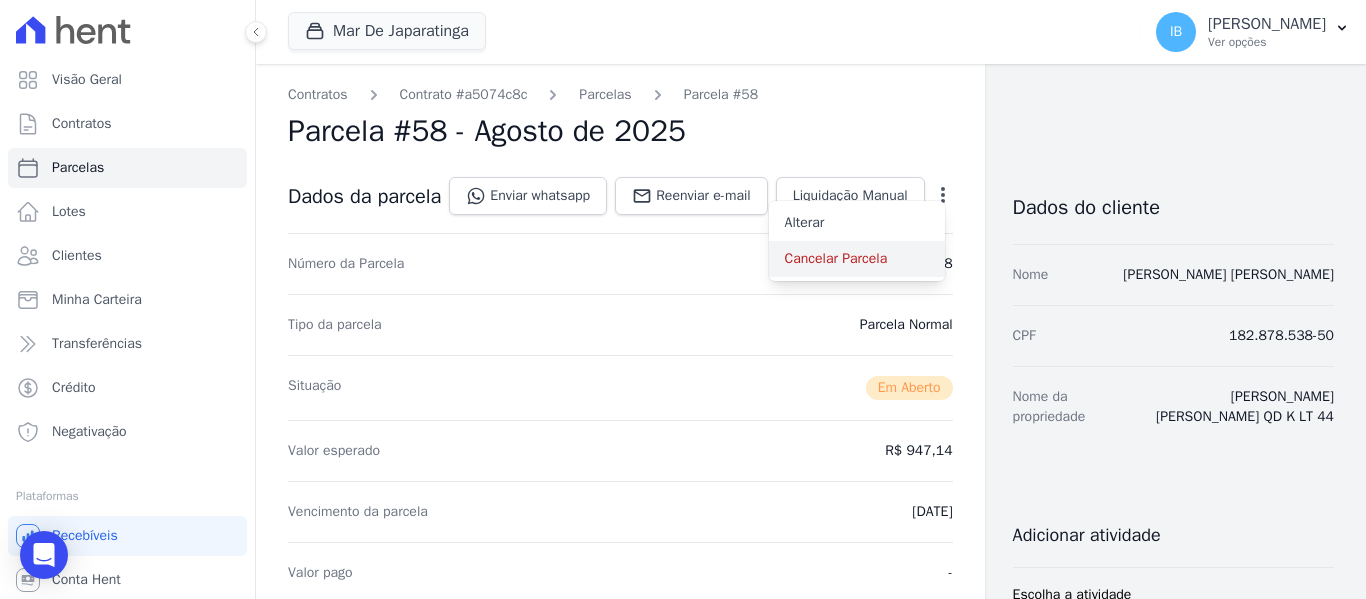 click on "Cancelar Parcela" at bounding box center (857, 259) 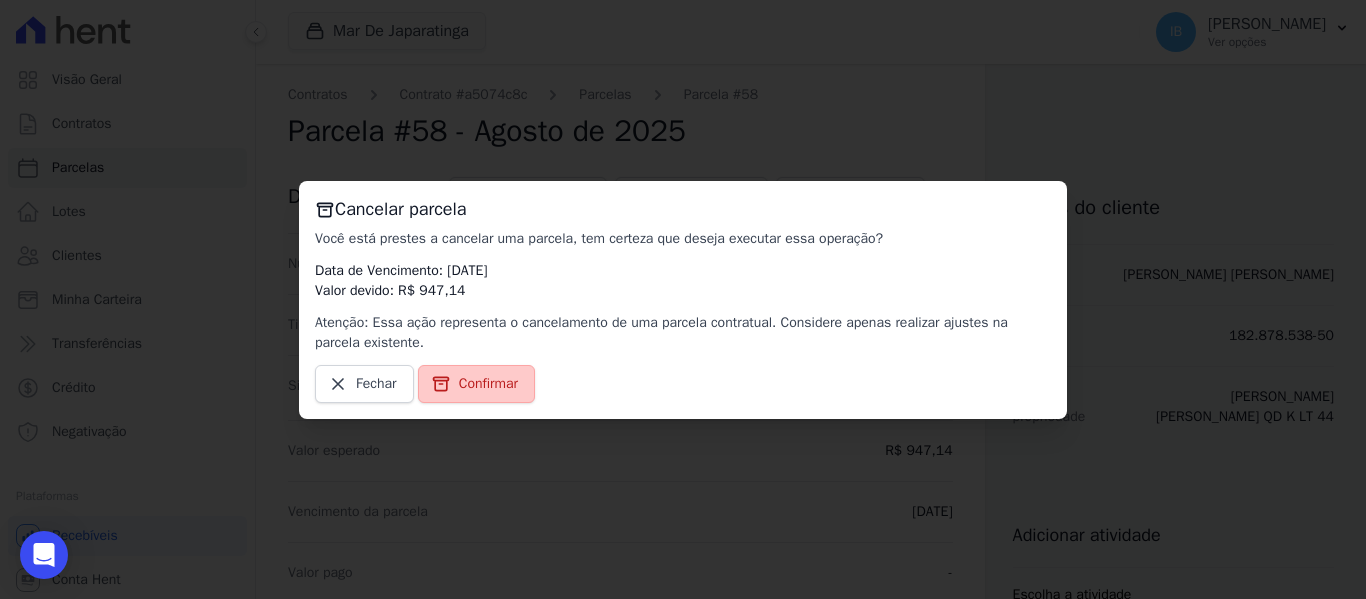click on "Confirmar" at bounding box center [488, 384] 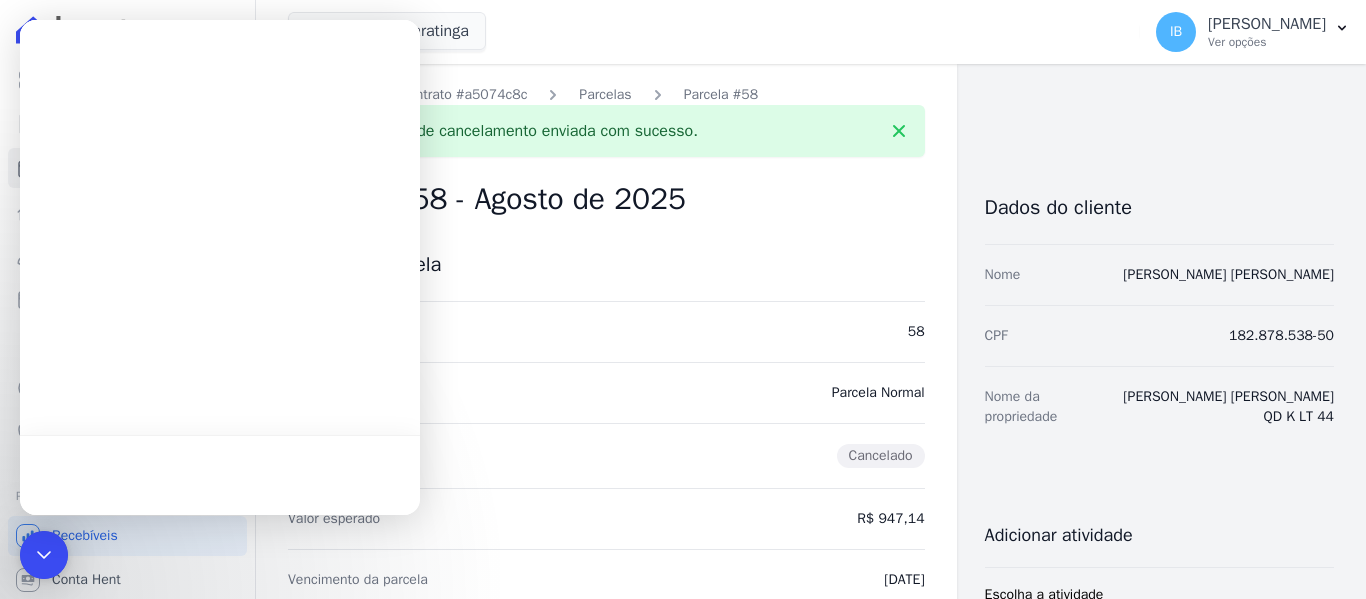 scroll, scrollTop: 0, scrollLeft: 0, axis: both 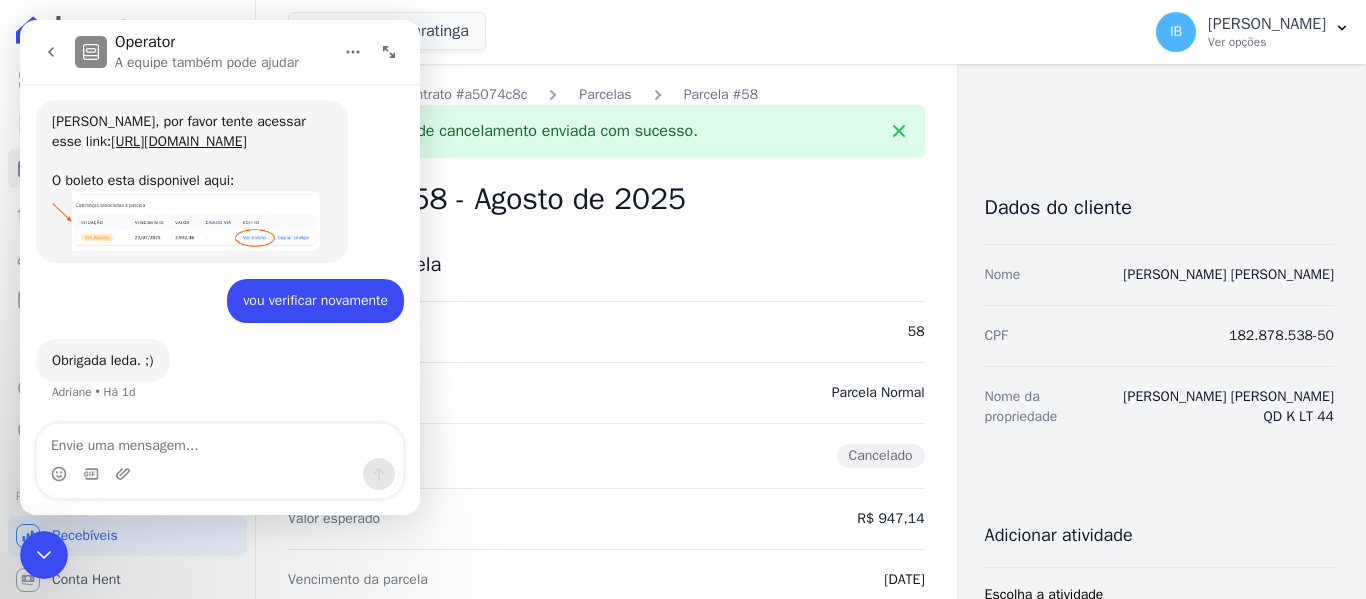 click on "Dados da parcela" at bounding box center [606, 265] 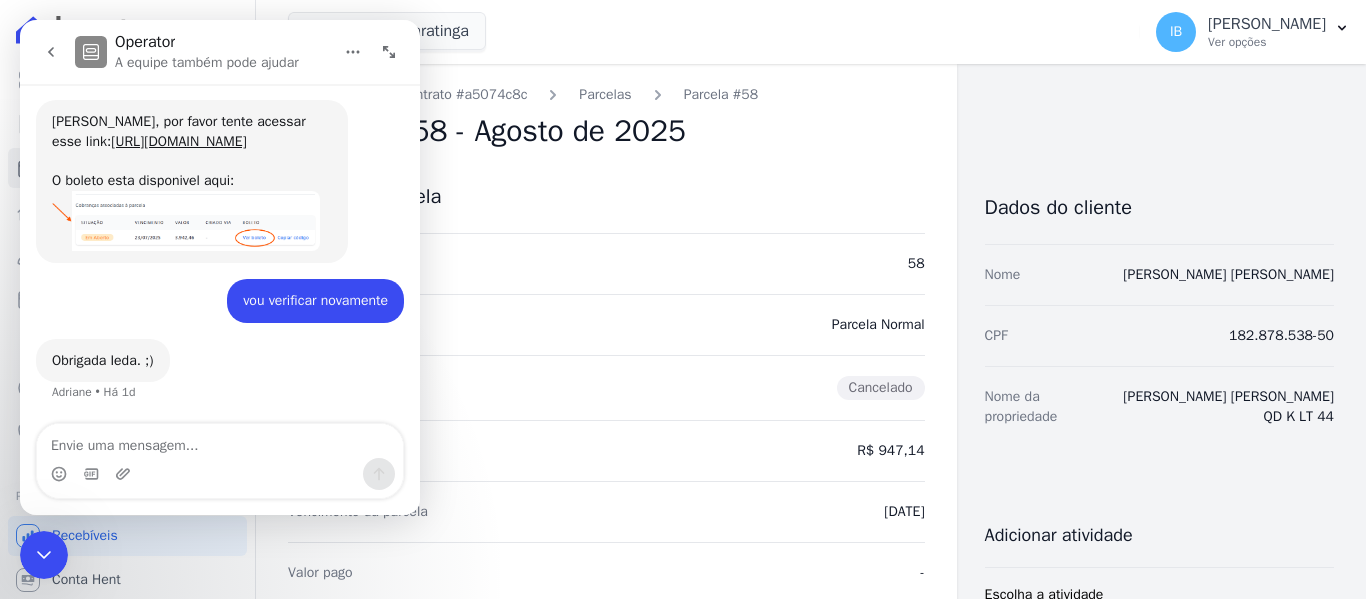 click on "Mar De Japaratinga
Você possui apenas um empreendimento
Aplicar" at bounding box center [710, 32] 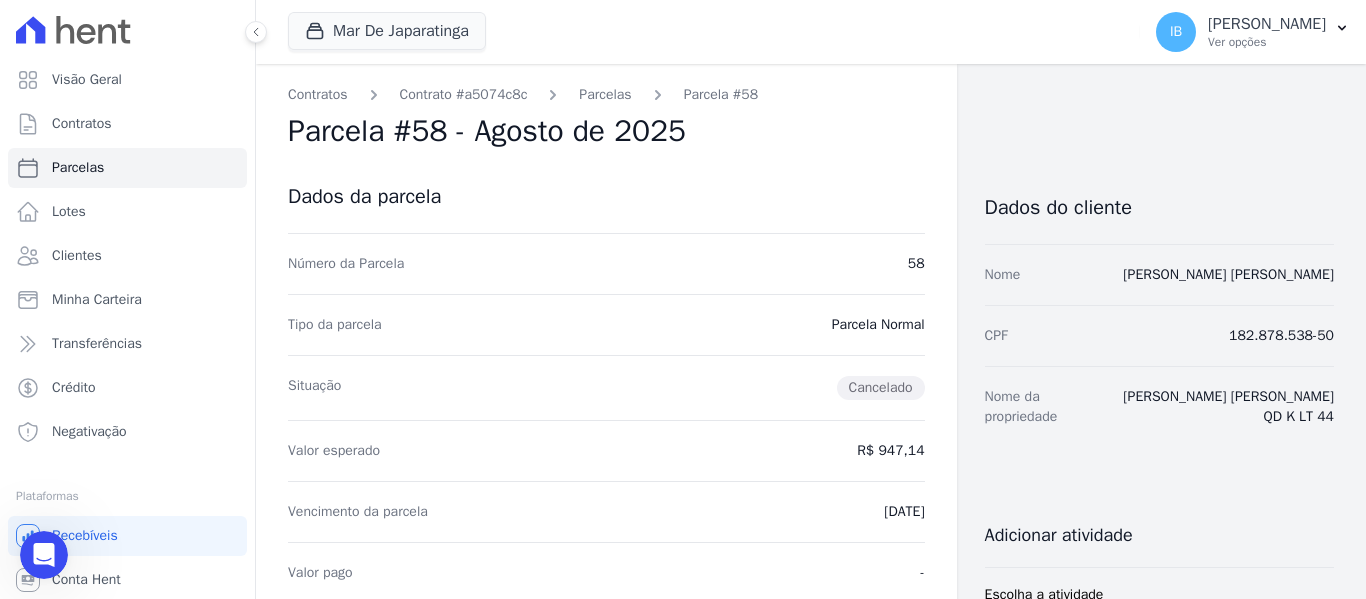 scroll, scrollTop: 0, scrollLeft: 0, axis: both 